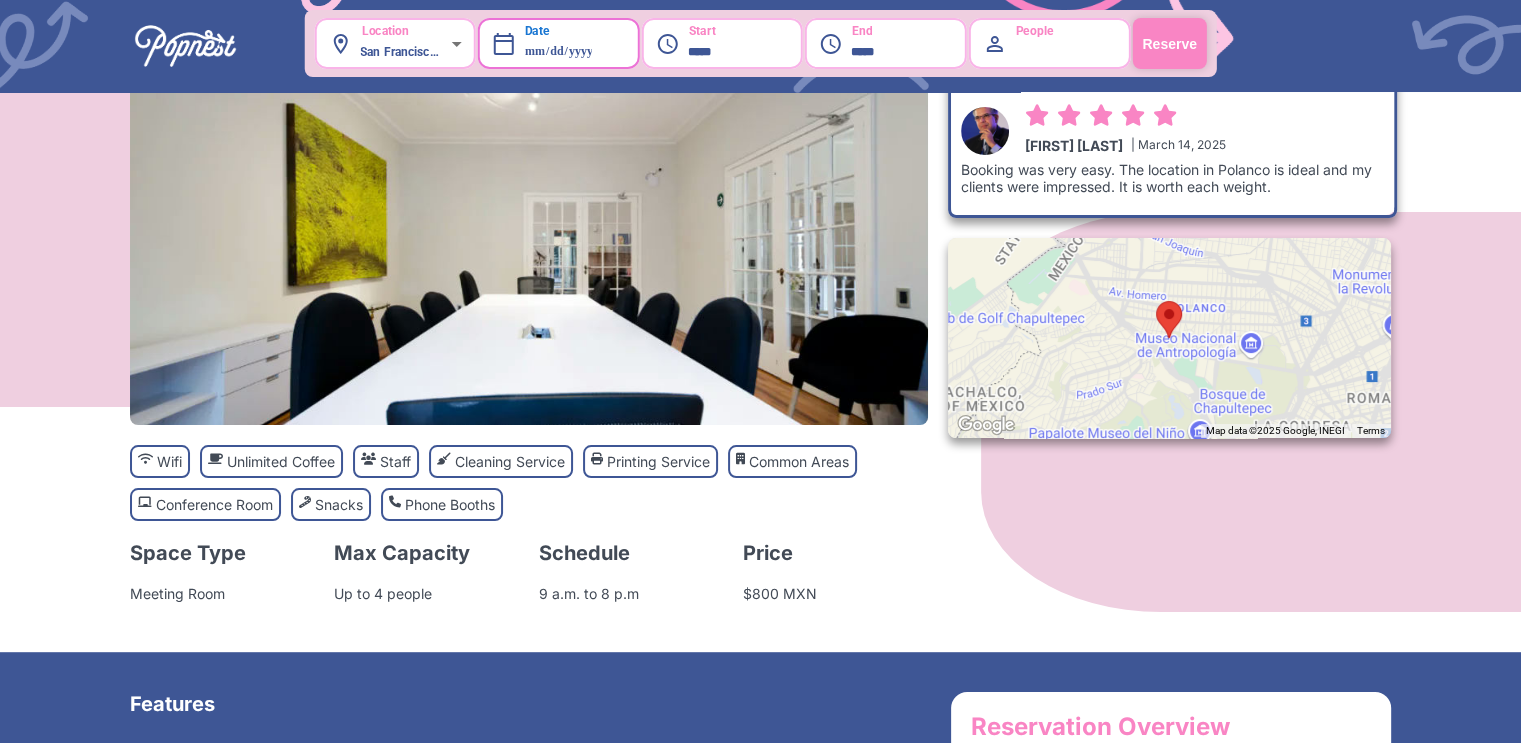 scroll, scrollTop: 0, scrollLeft: 0, axis: both 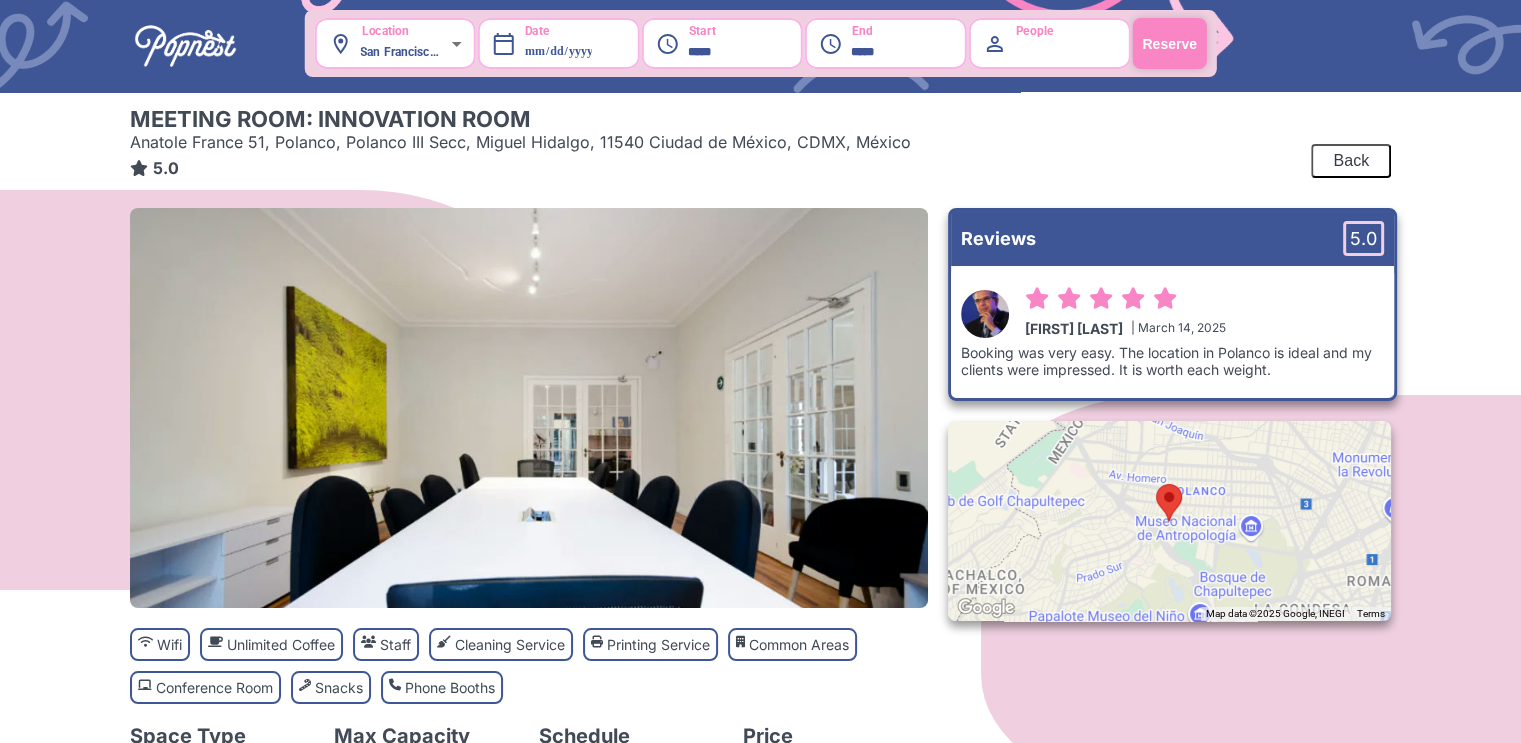 click on "Back" at bounding box center [1351, 161] 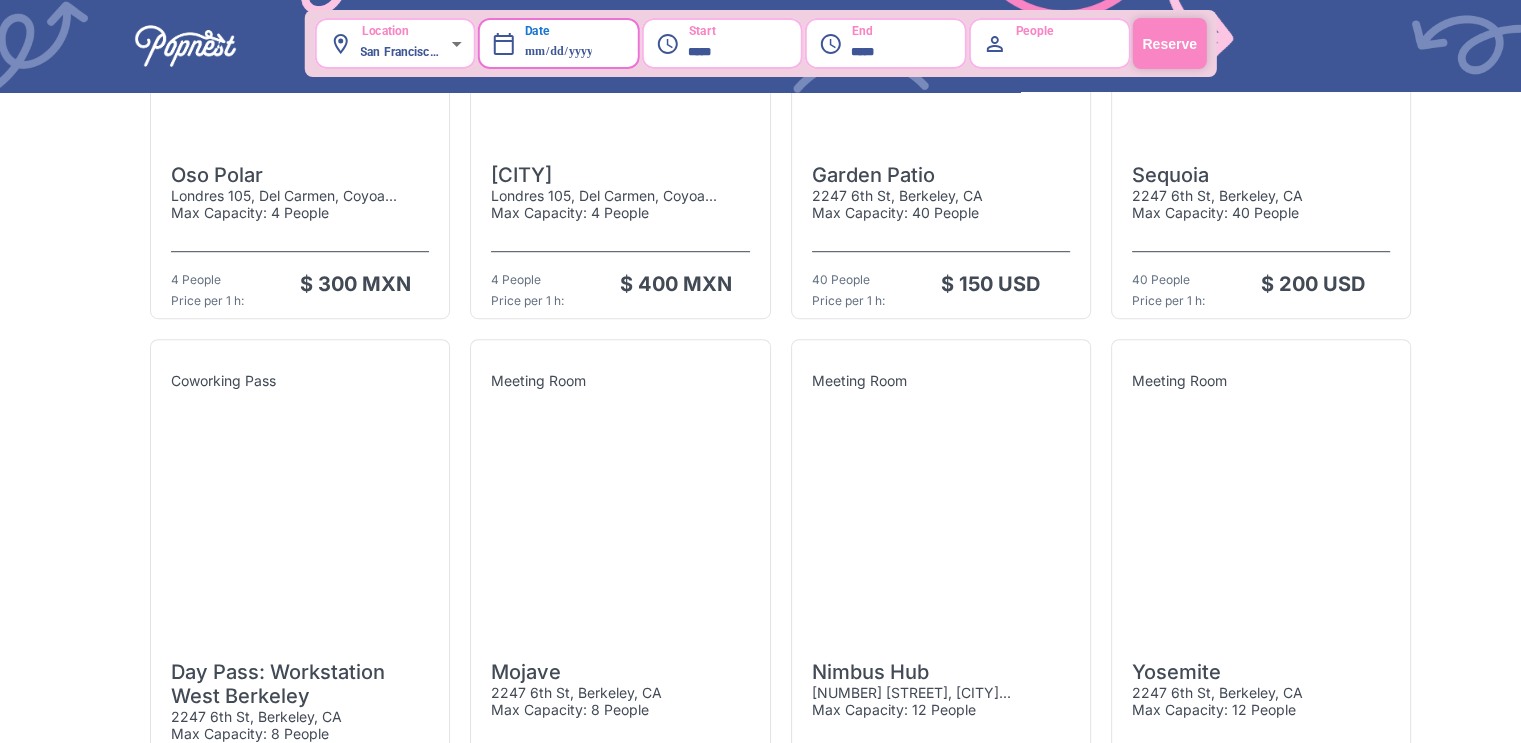 scroll, scrollTop: 0, scrollLeft: 0, axis: both 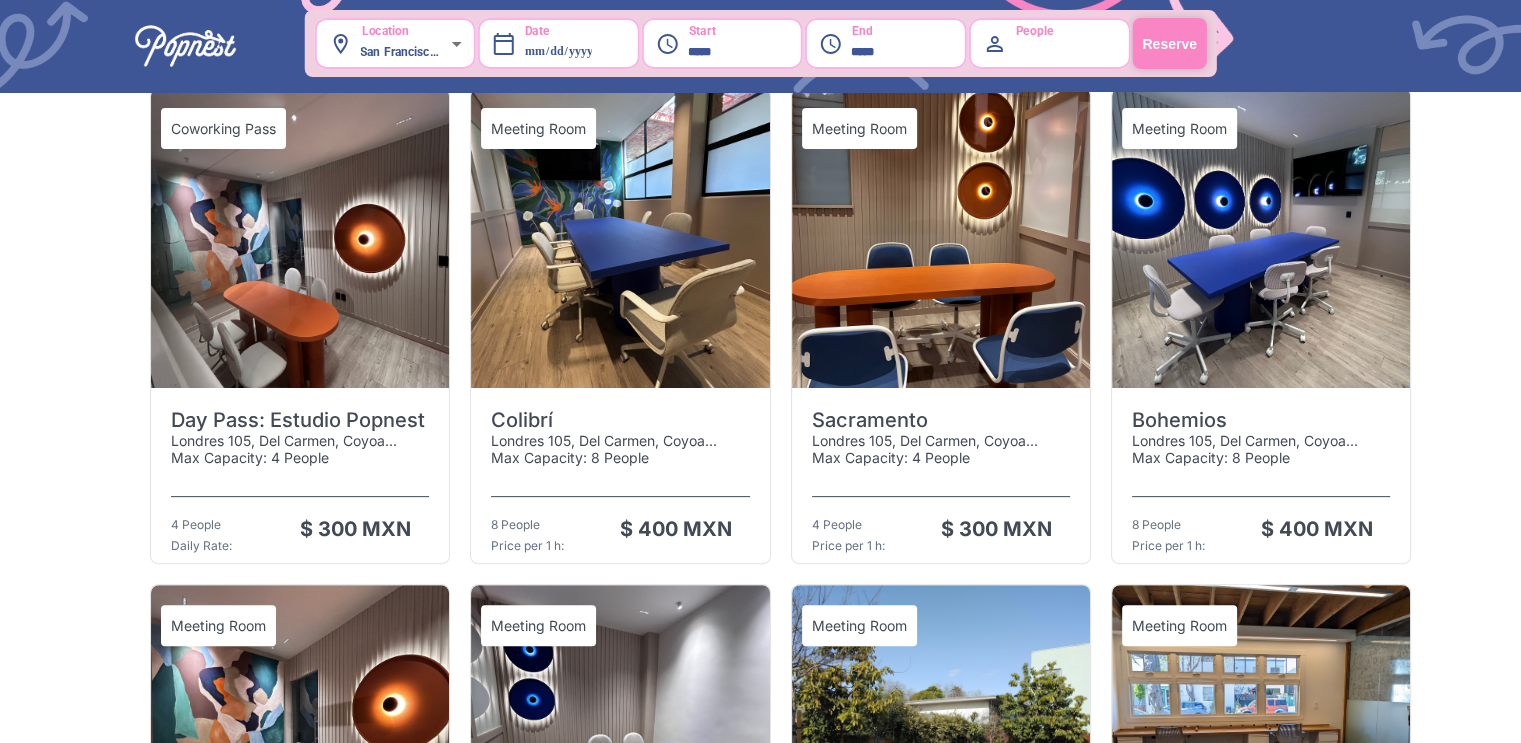 click at bounding box center (1261, 238) 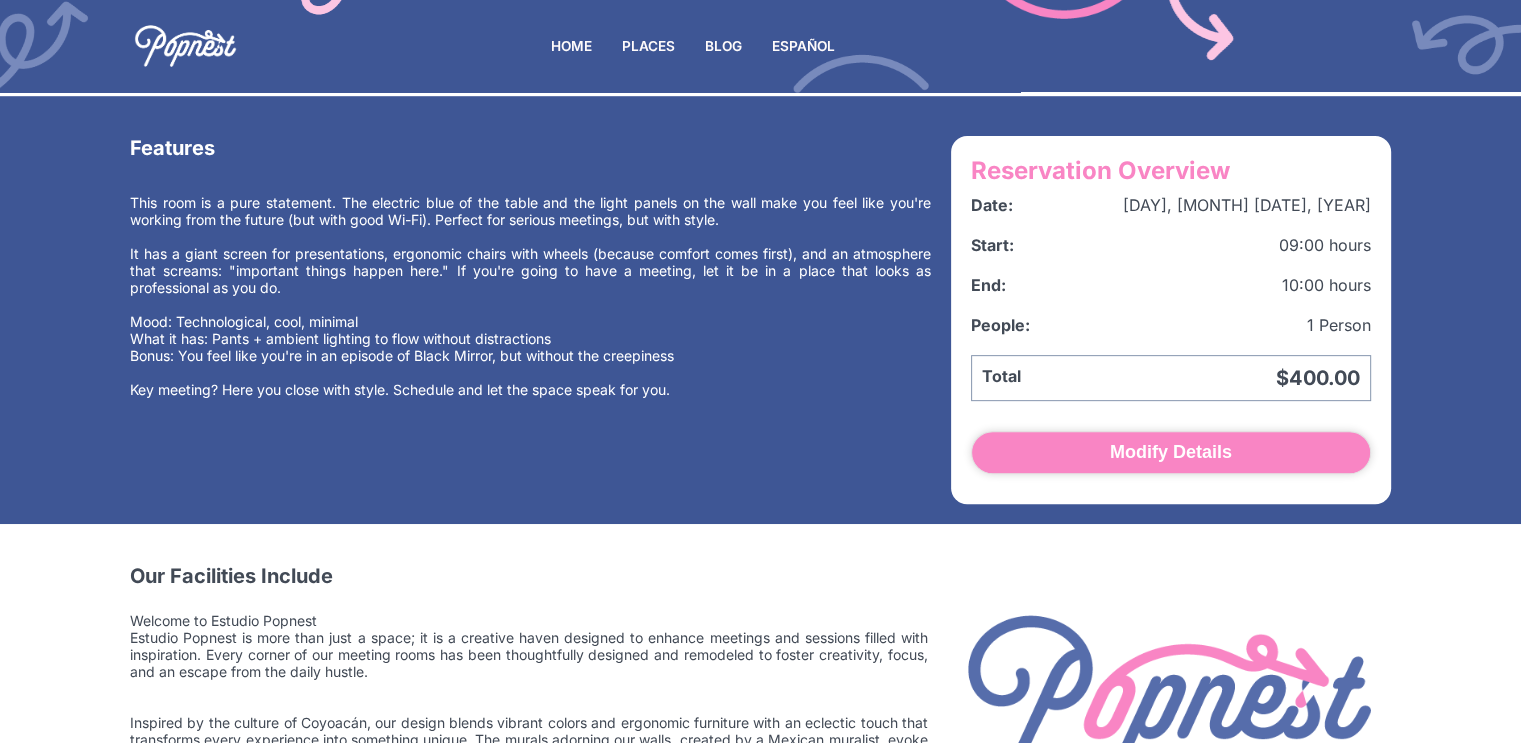 scroll, scrollTop: 740, scrollLeft: 0, axis: vertical 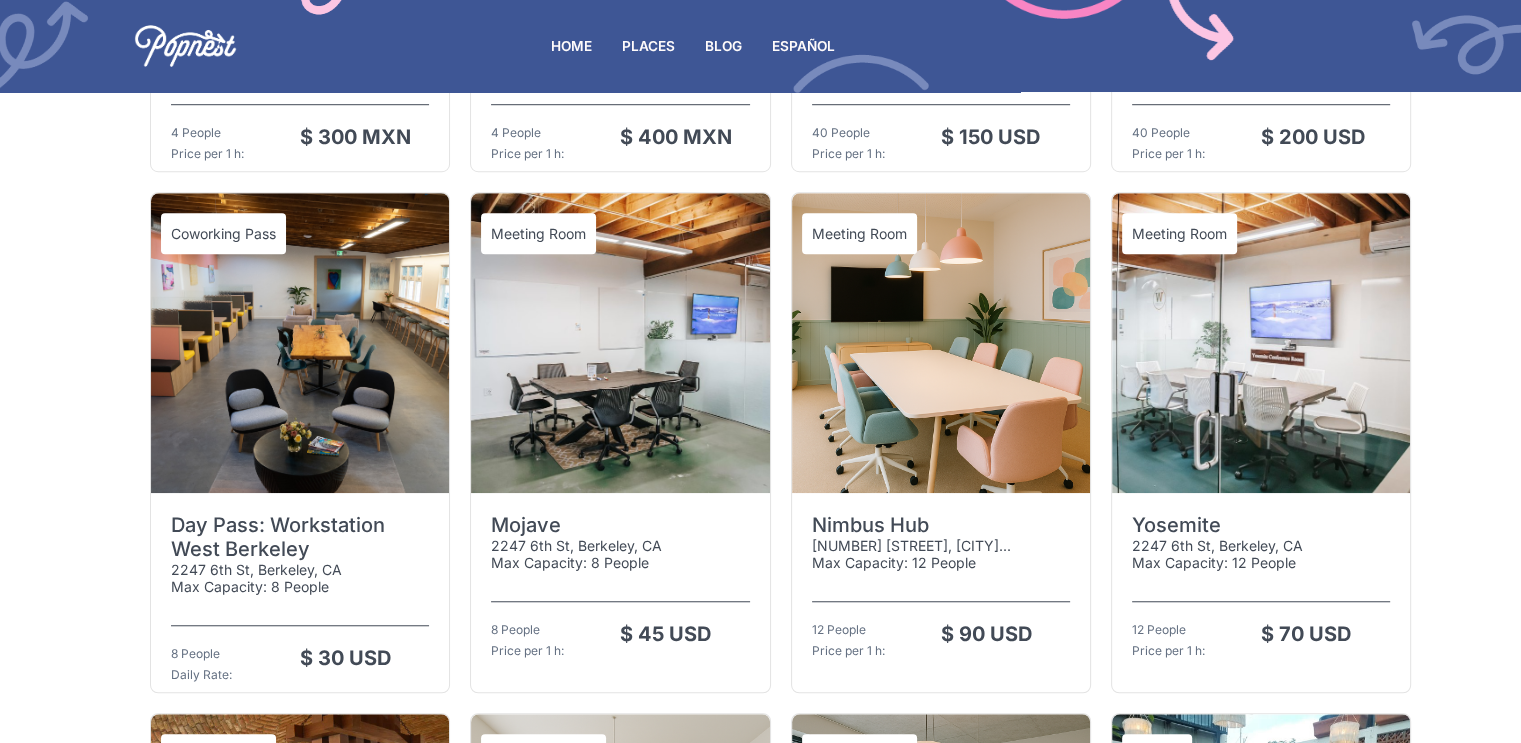 click at bounding box center [620, 343] 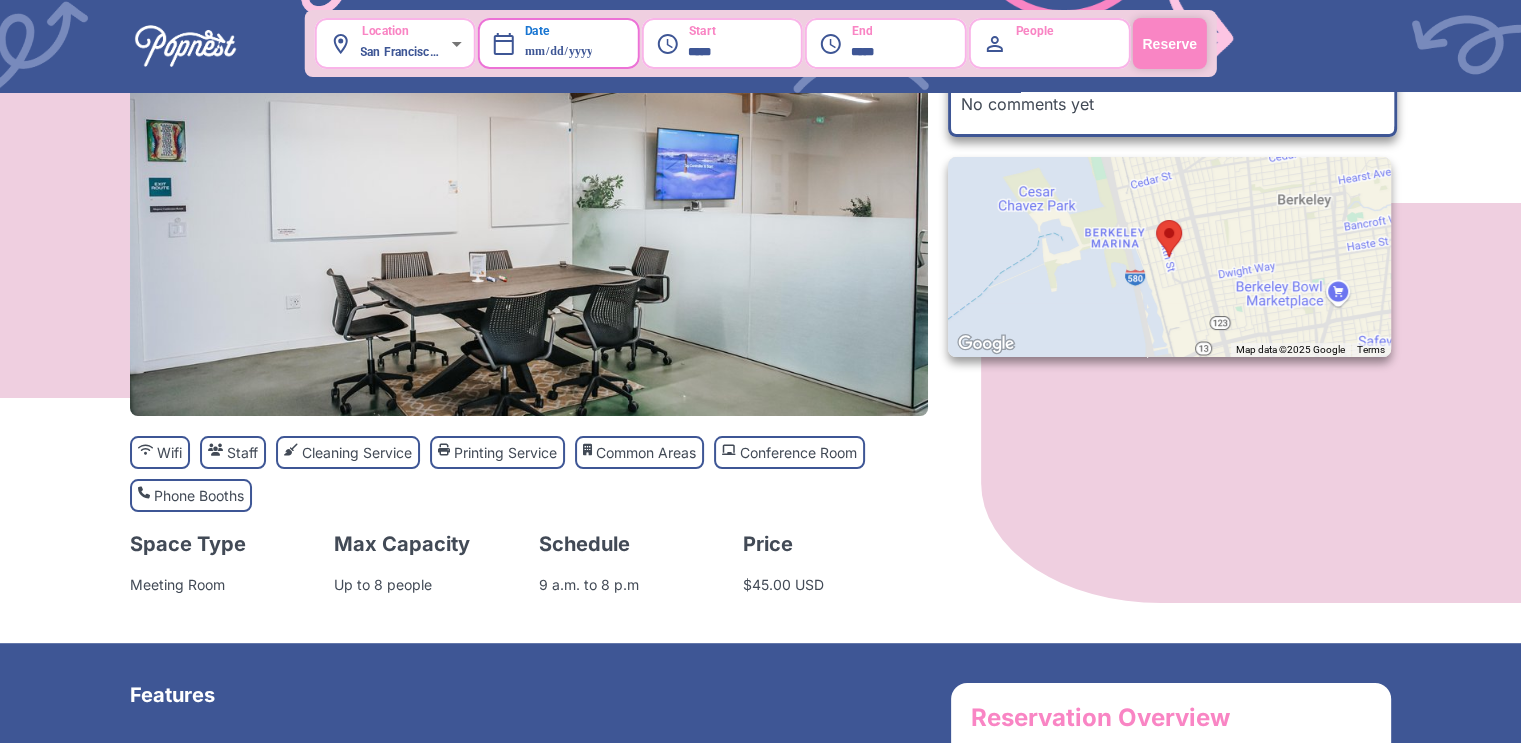 scroll, scrollTop: 0, scrollLeft: 0, axis: both 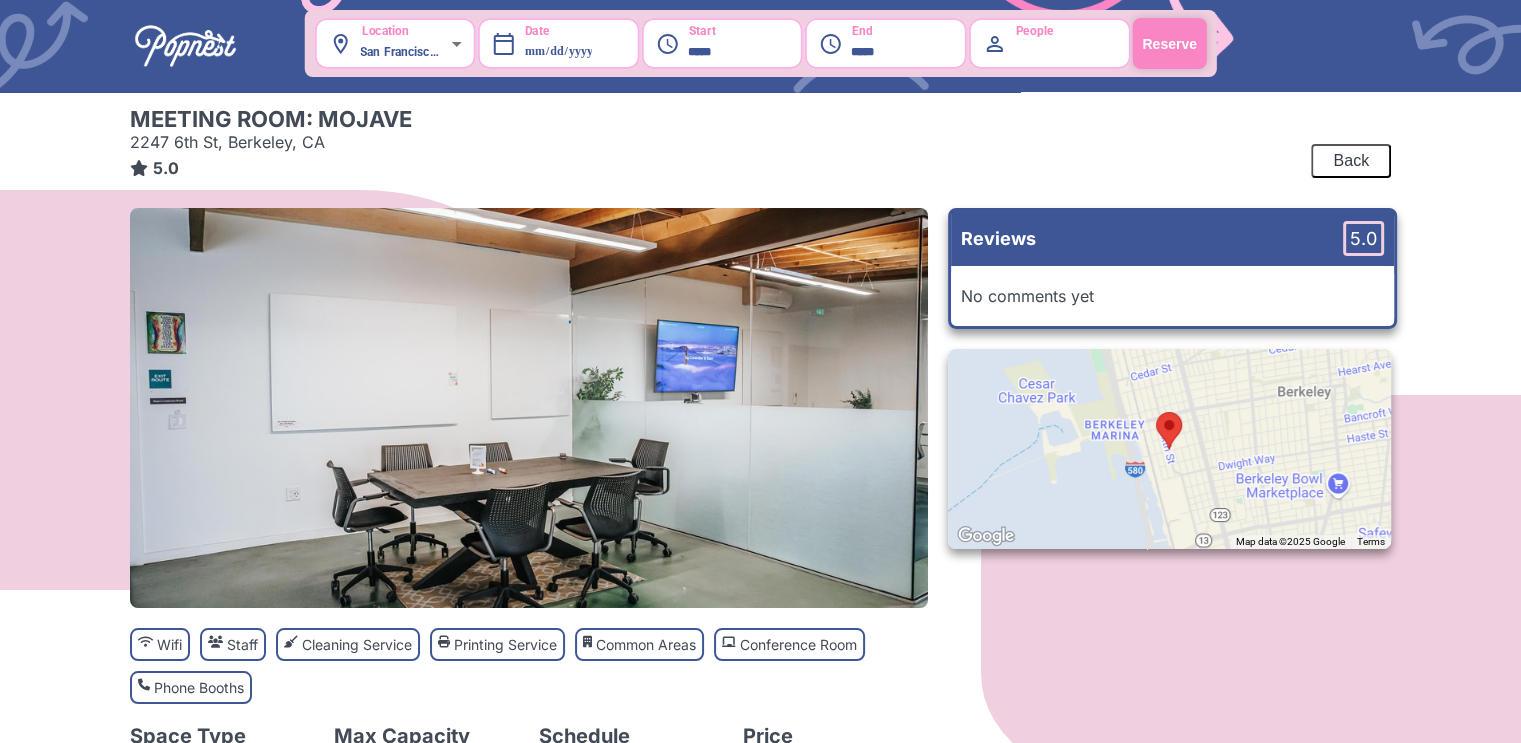 click on "Back" at bounding box center (1351, 161) 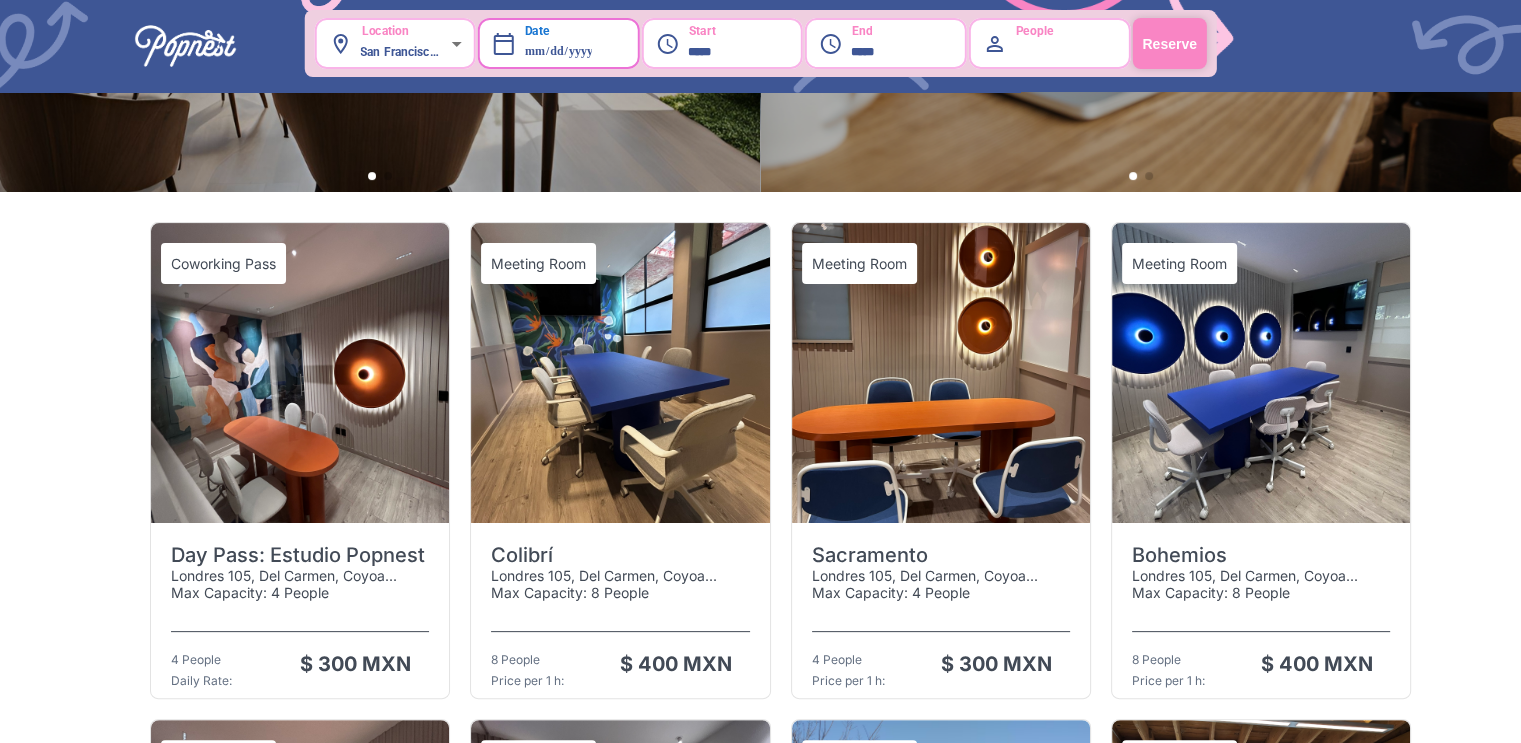 scroll, scrollTop: 388, scrollLeft: 0, axis: vertical 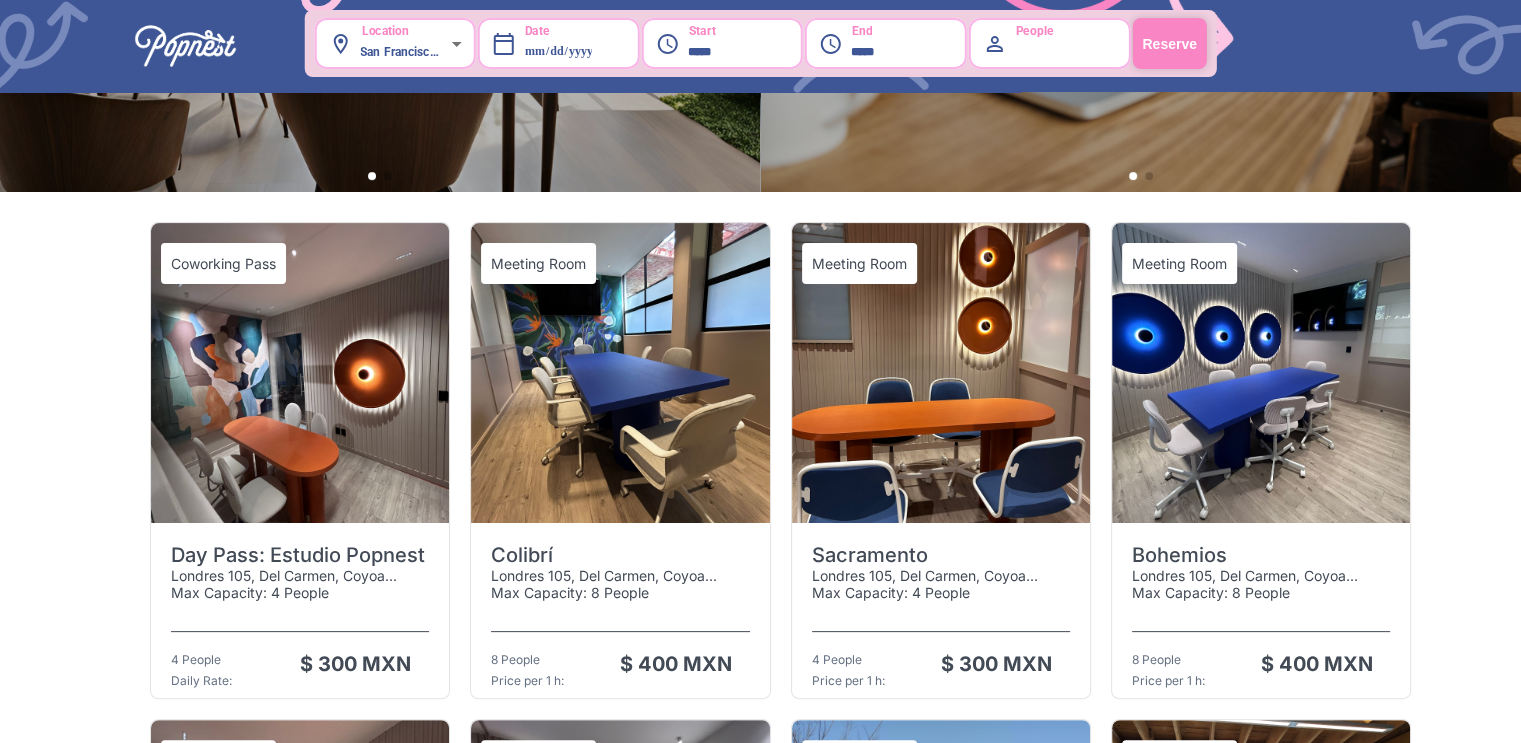 click at bounding box center (620, 373) 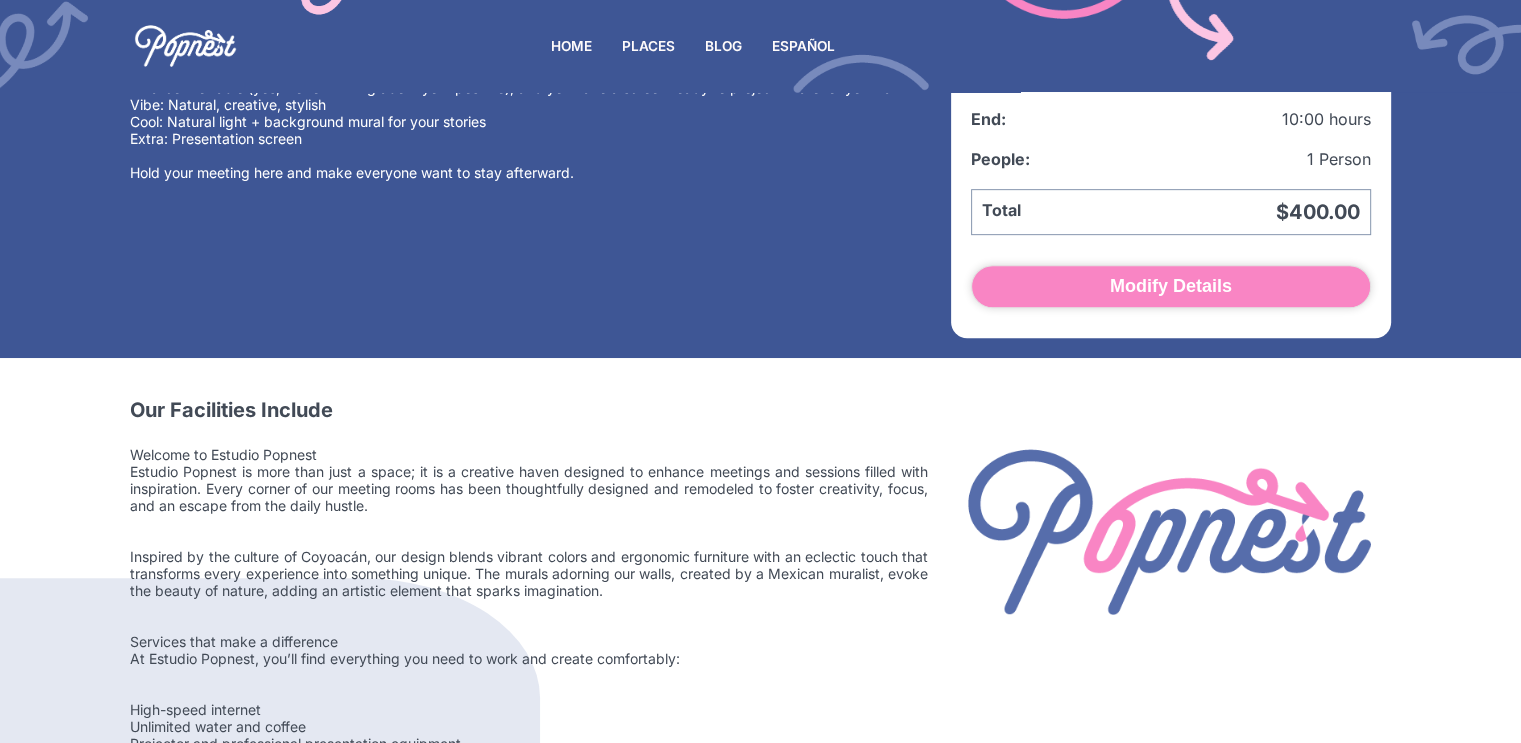 scroll, scrollTop: 938, scrollLeft: 0, axis: vertical 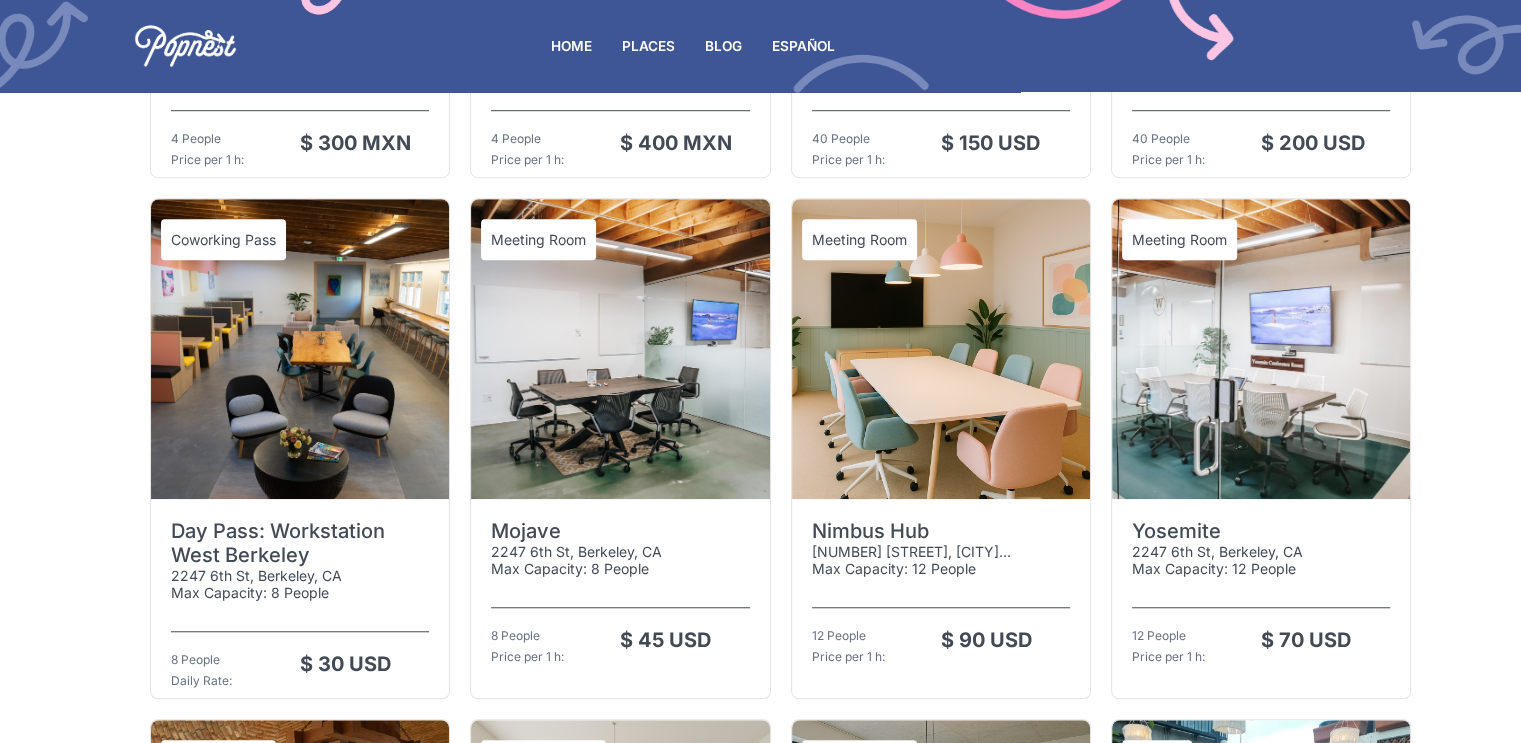 click at bounding box center (620, 349) 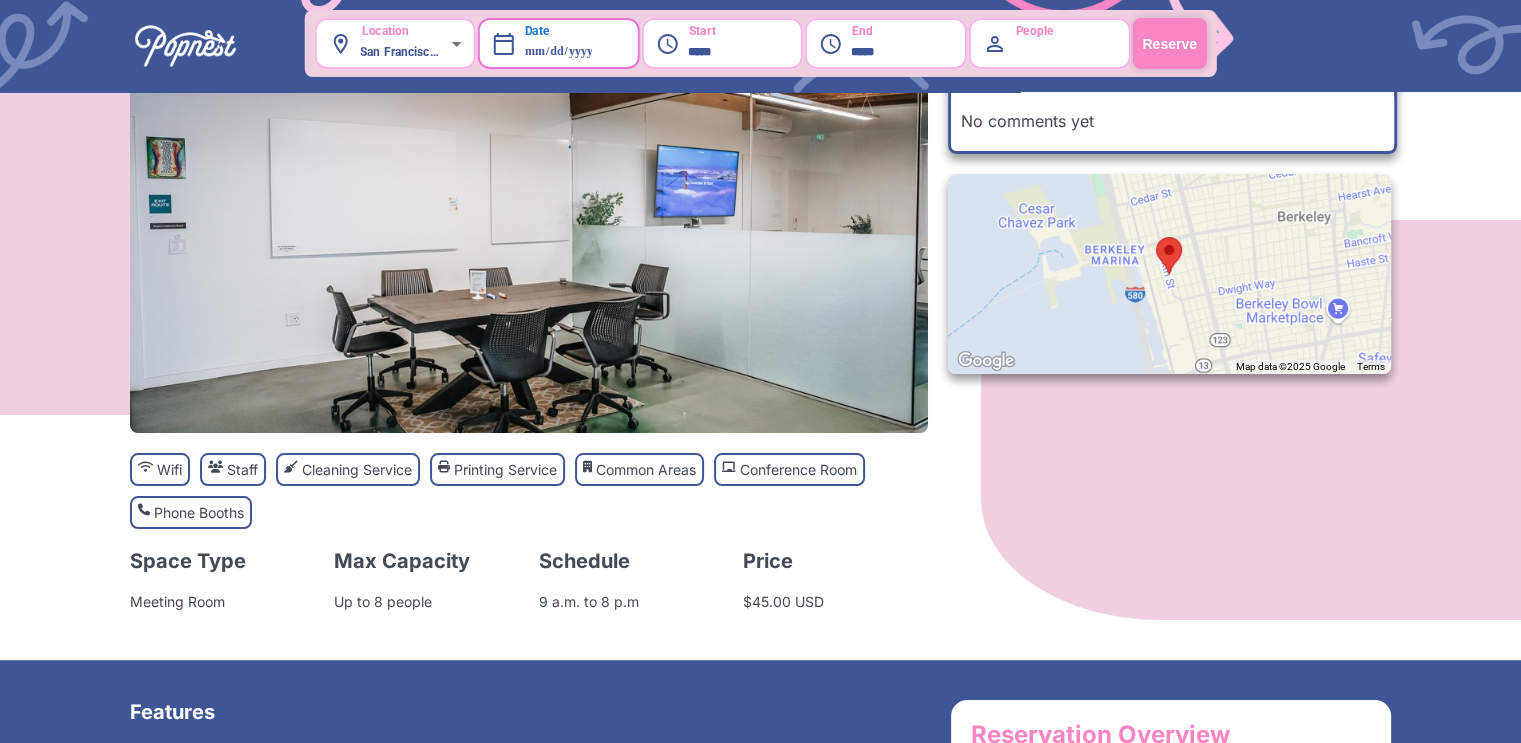 scroll, scrollTop: 0, scrollLeft: 0, axis: both 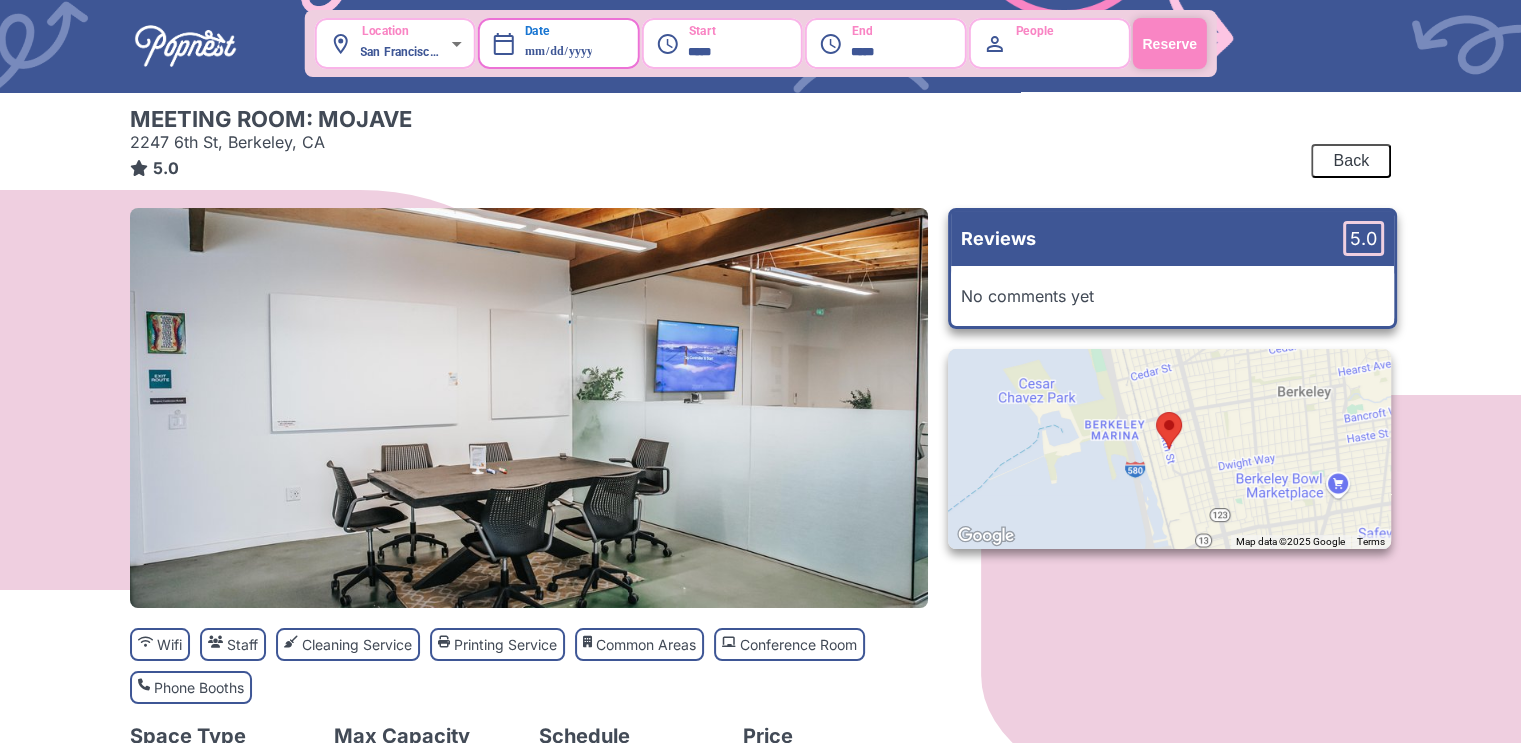 click on "Back" at bounding box center [1351, 161] 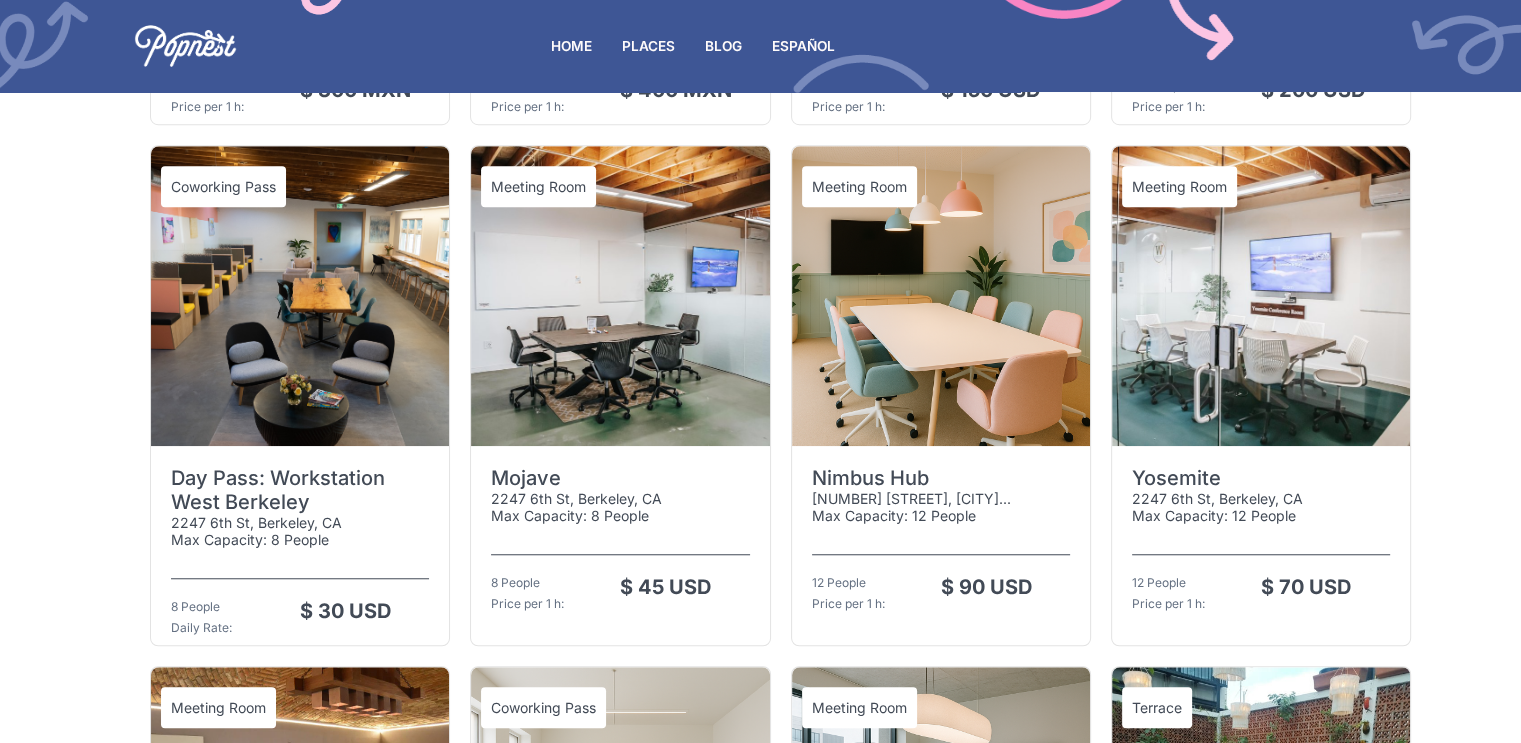scroll, scrollTop: 1466, scrollLeft: 0, axis: vertical 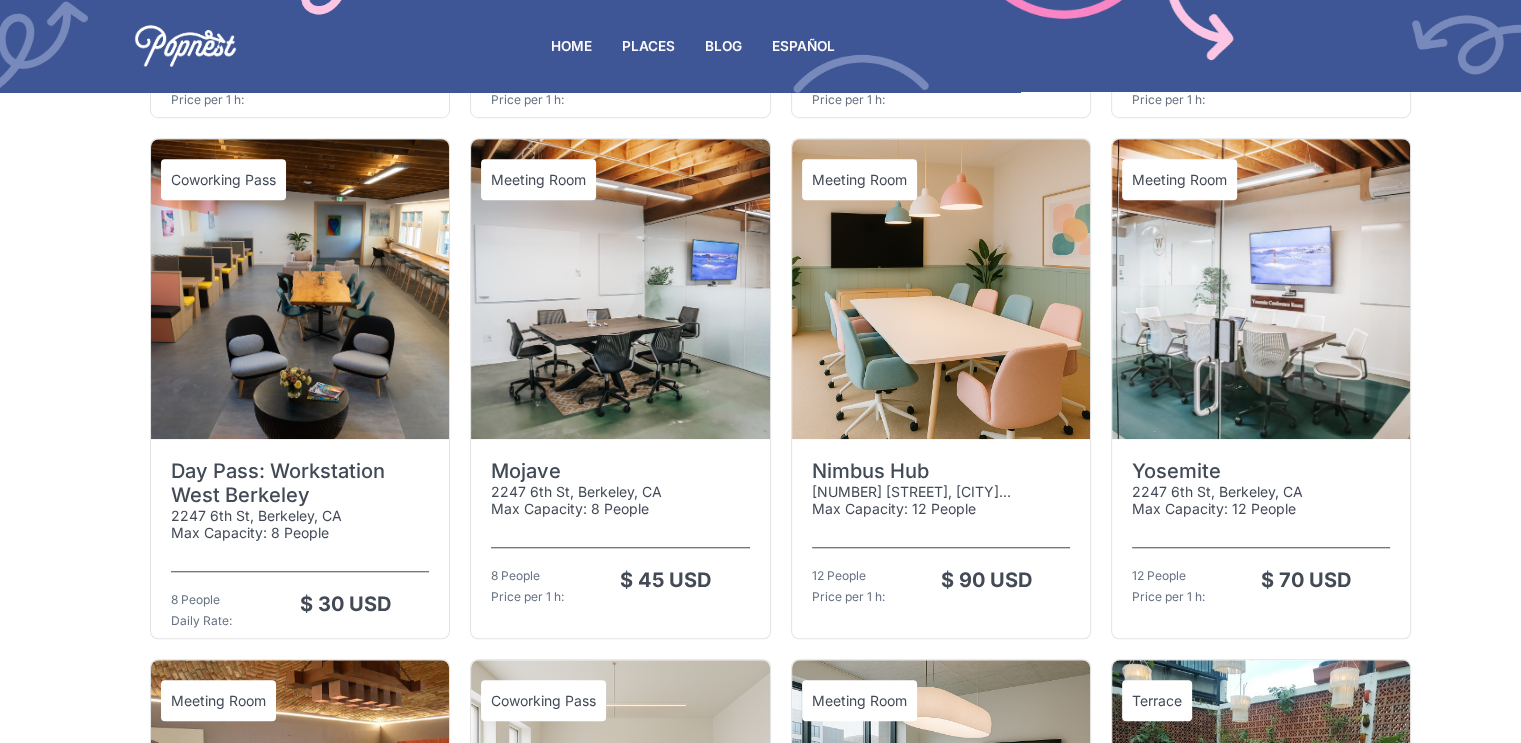 click at bounding box center [300, 289] 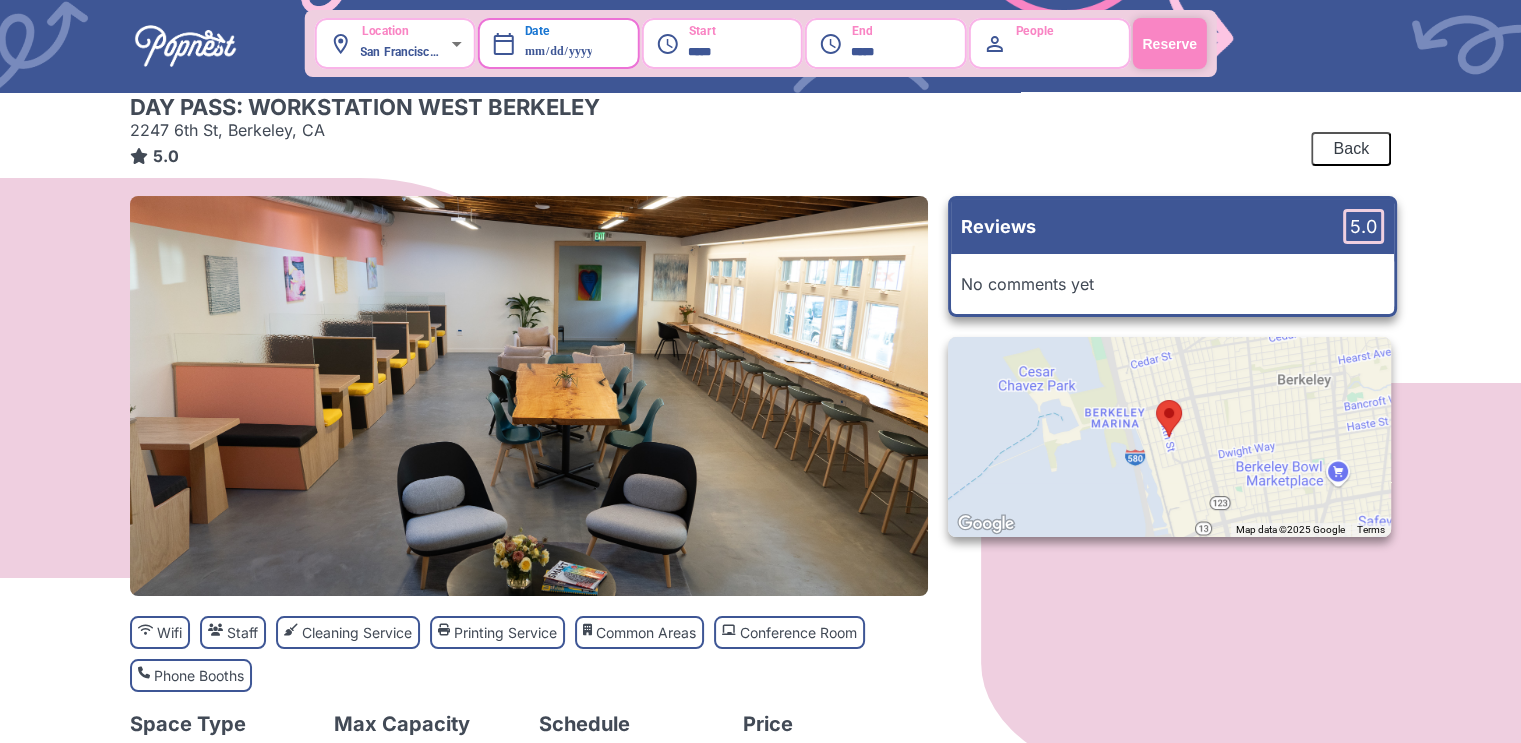 scroll, scrollTop: 0, scrollLeft: 0, axis: both 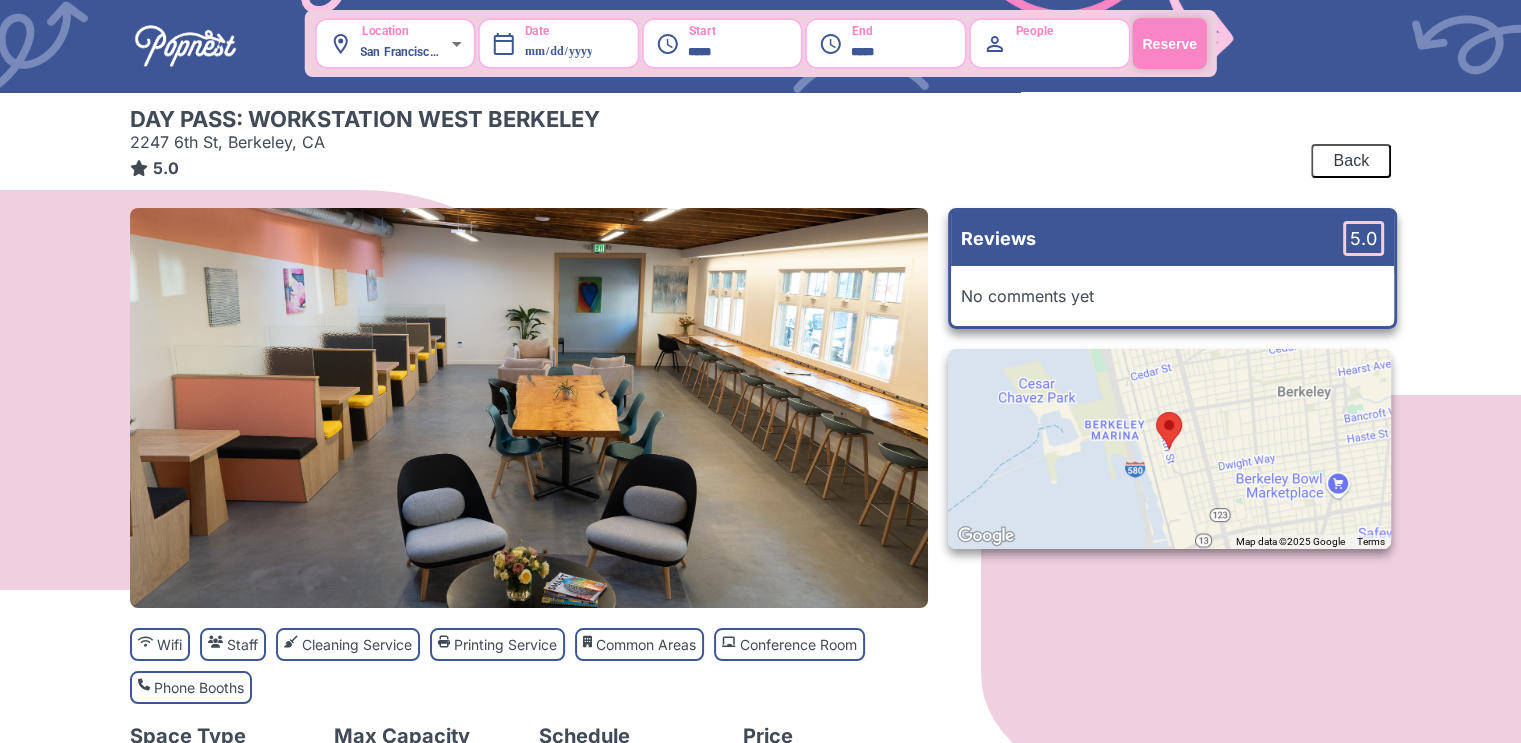 click on "Back" at bounding box center (1351, 161) 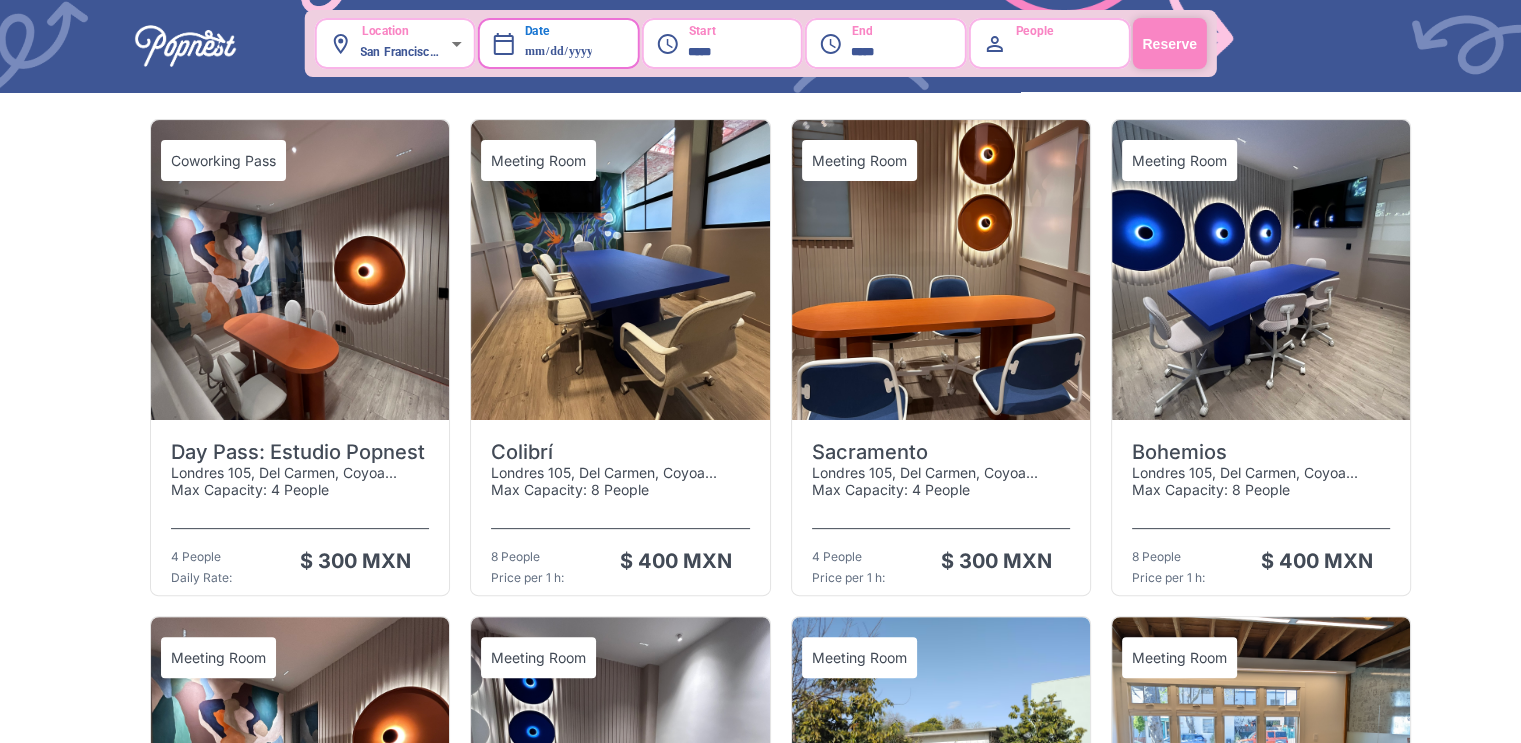scroll, scrollTop: 490, scrollLeft: 0, axis: vertical 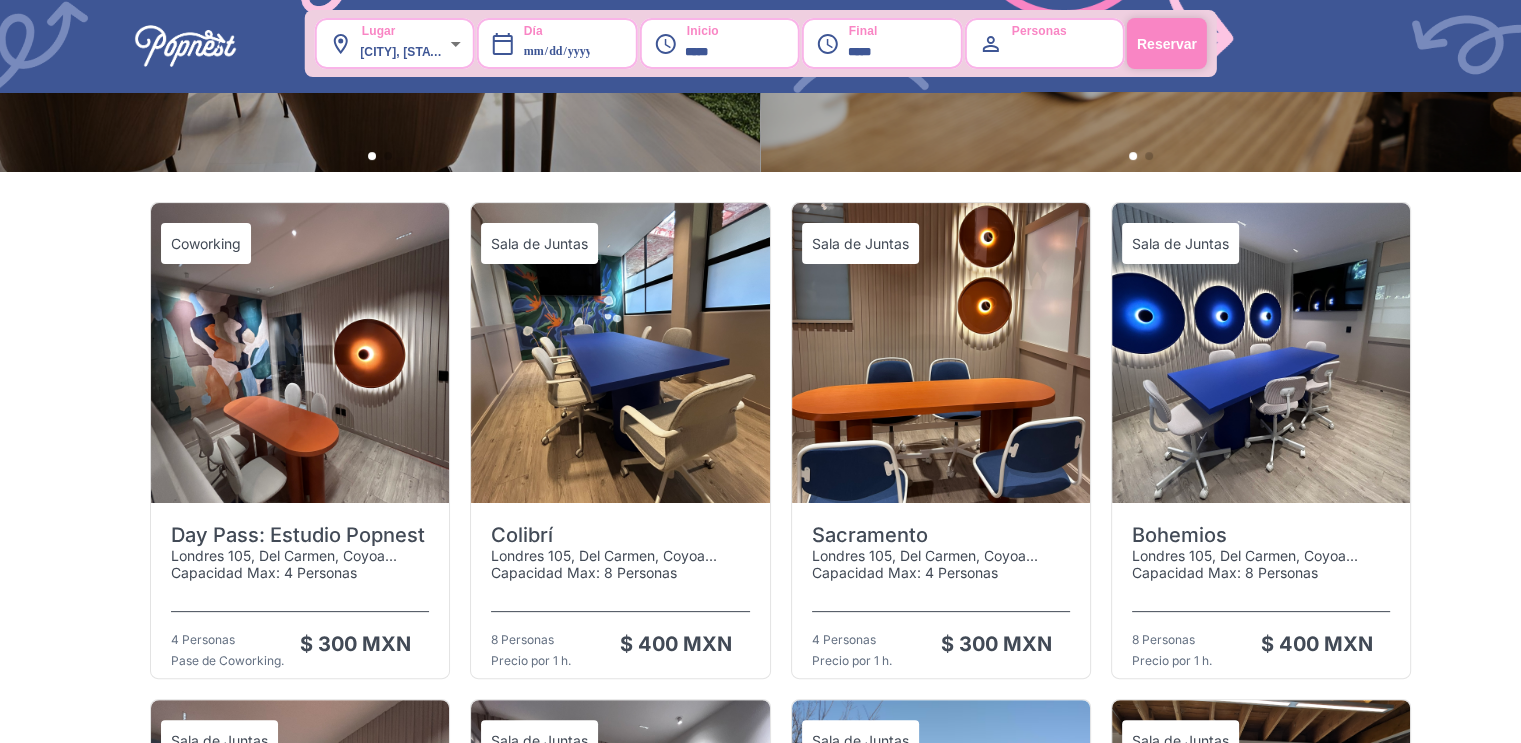 click at bounding box center [300, 353] 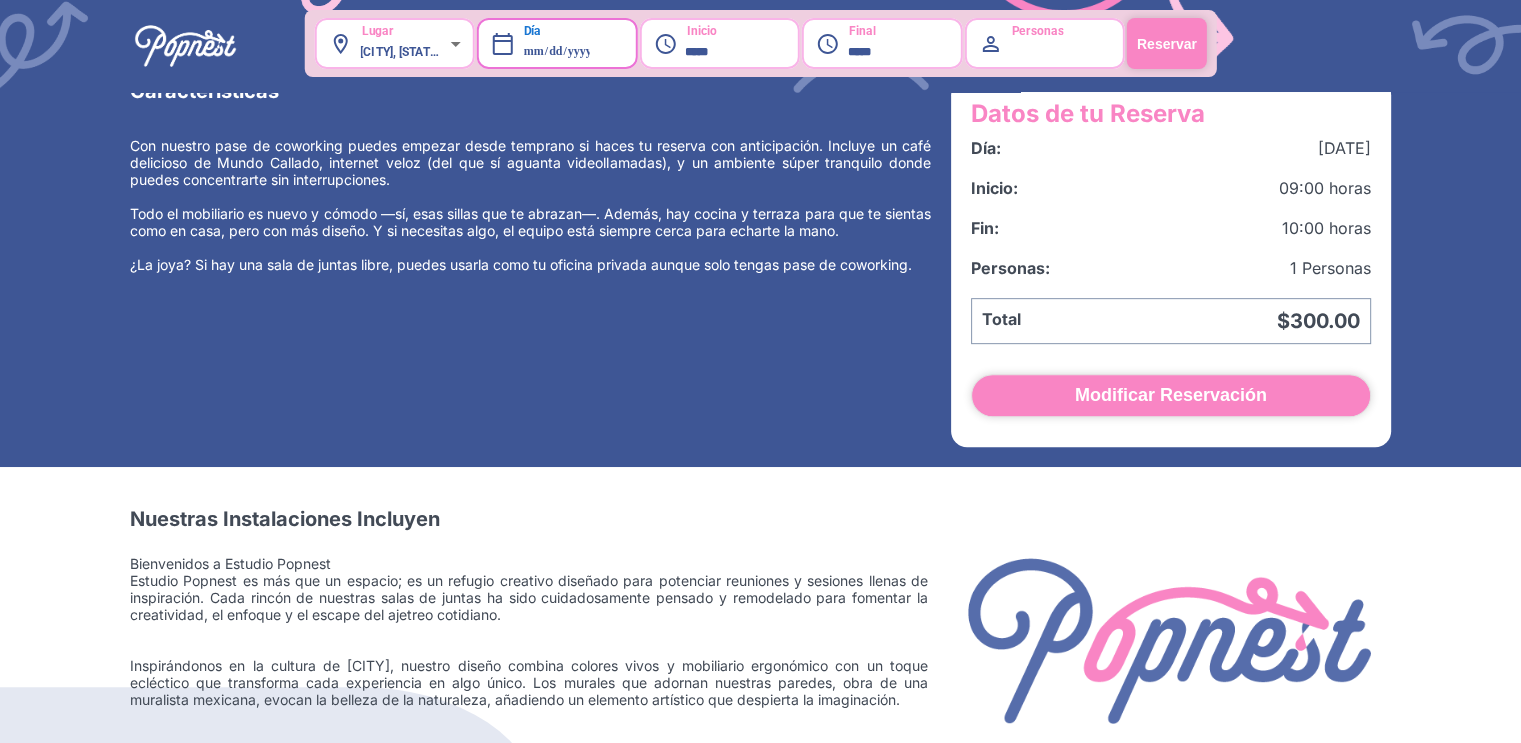 scroll, scrollTop: 0, scrollLeft: 0, axis: both 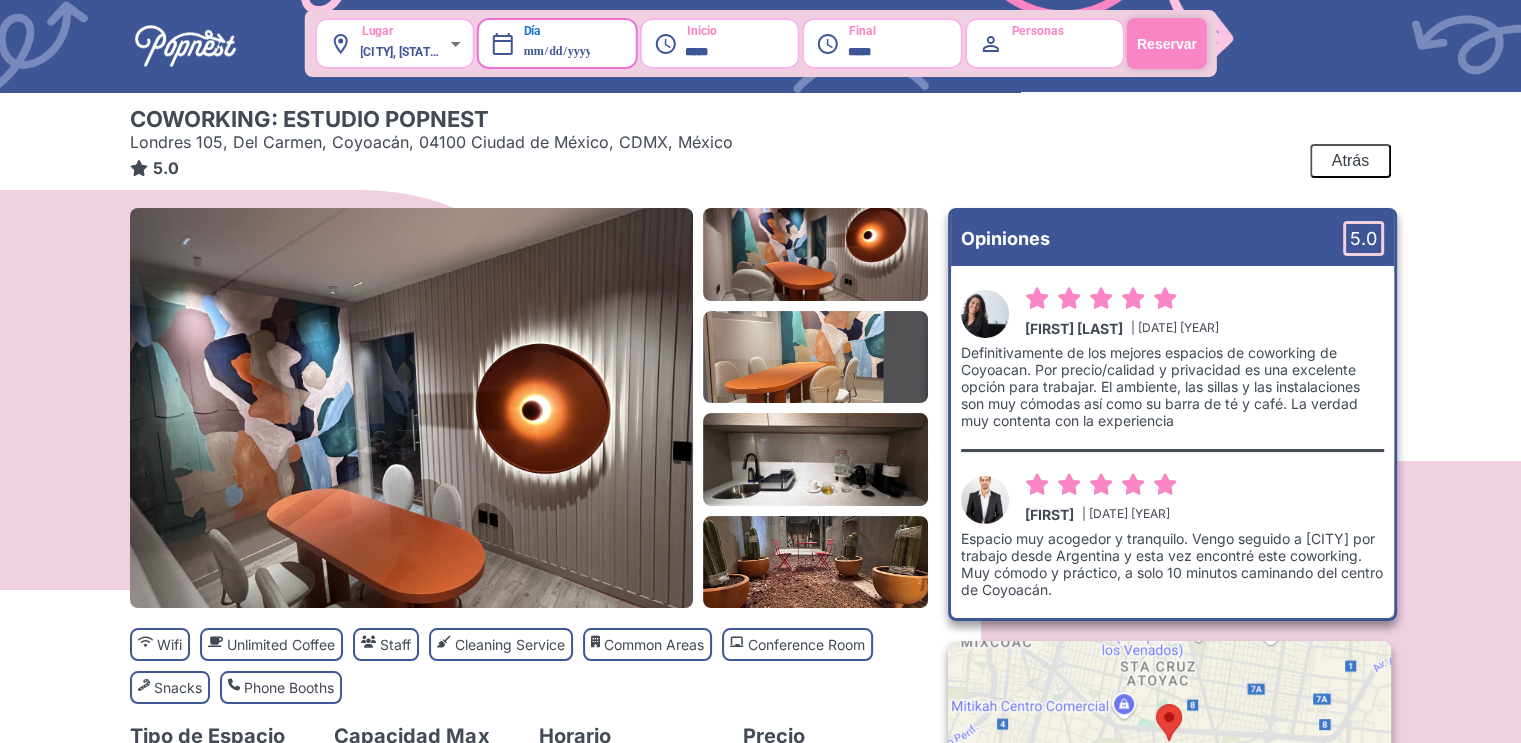 click on "Atrás" at bounding box center [1350, 161] 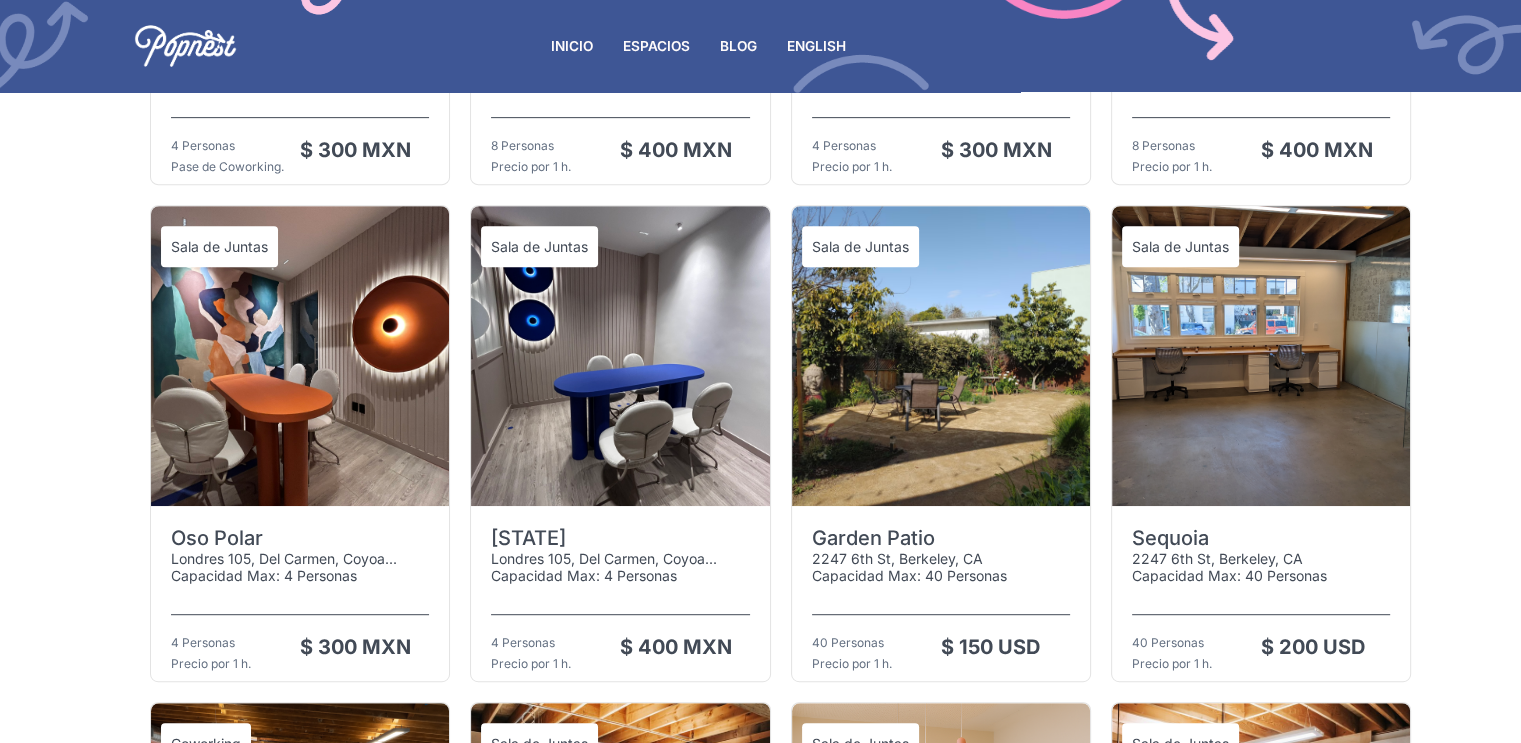 scroll, scrollTop: 911, scrollLeft: 0, axis: vertical 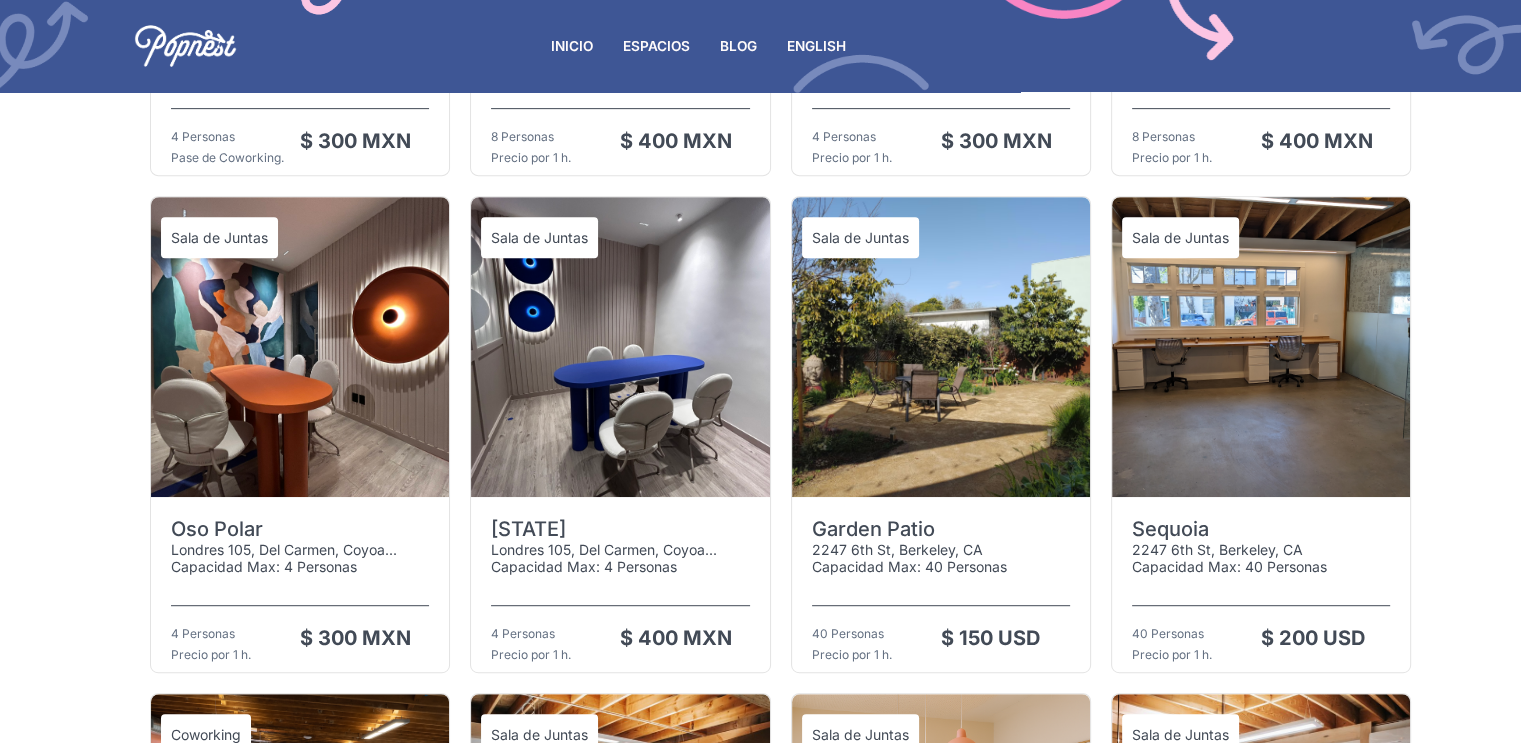 click at bounding box center [941, 347] 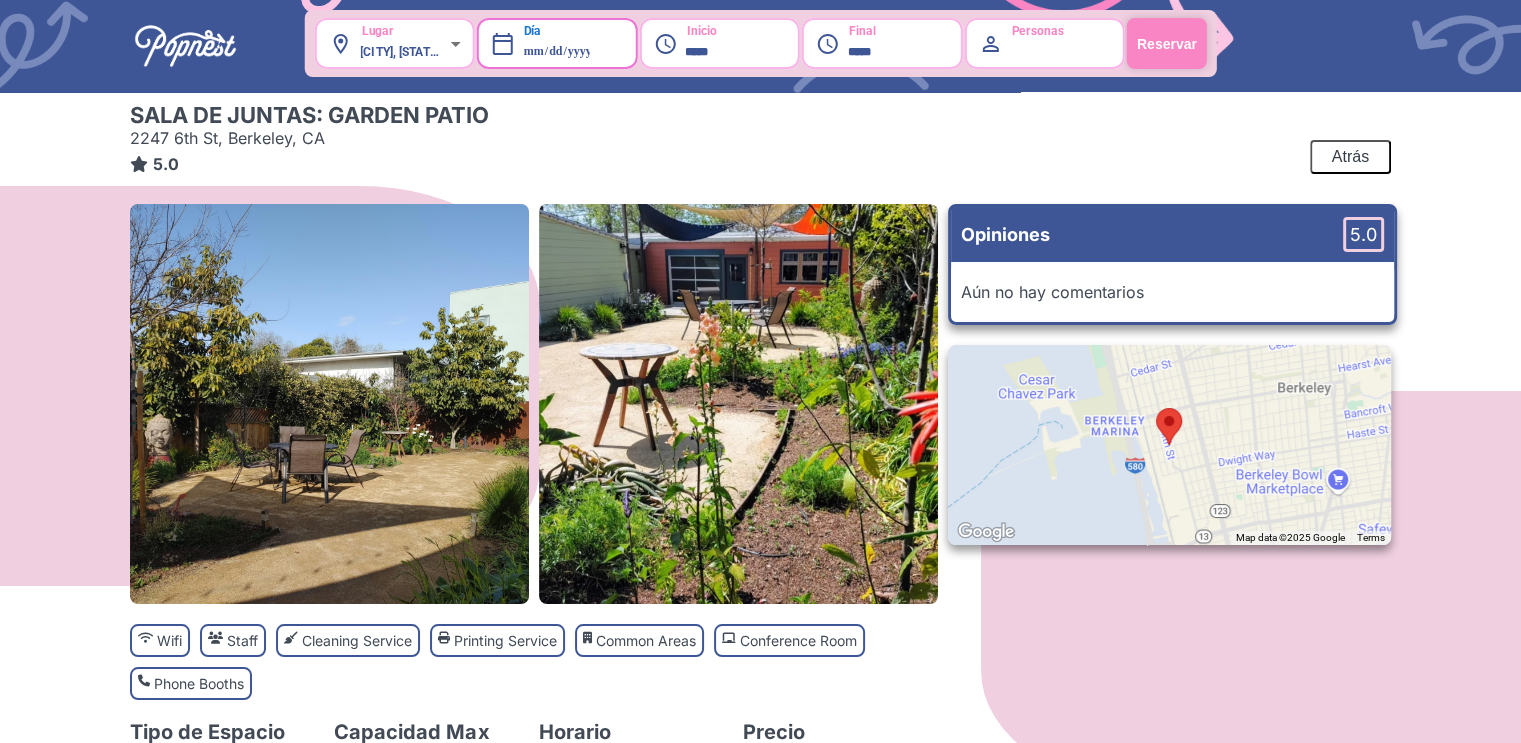 scroll, scrollTop: 0, scrollLeft: 0, axis: both 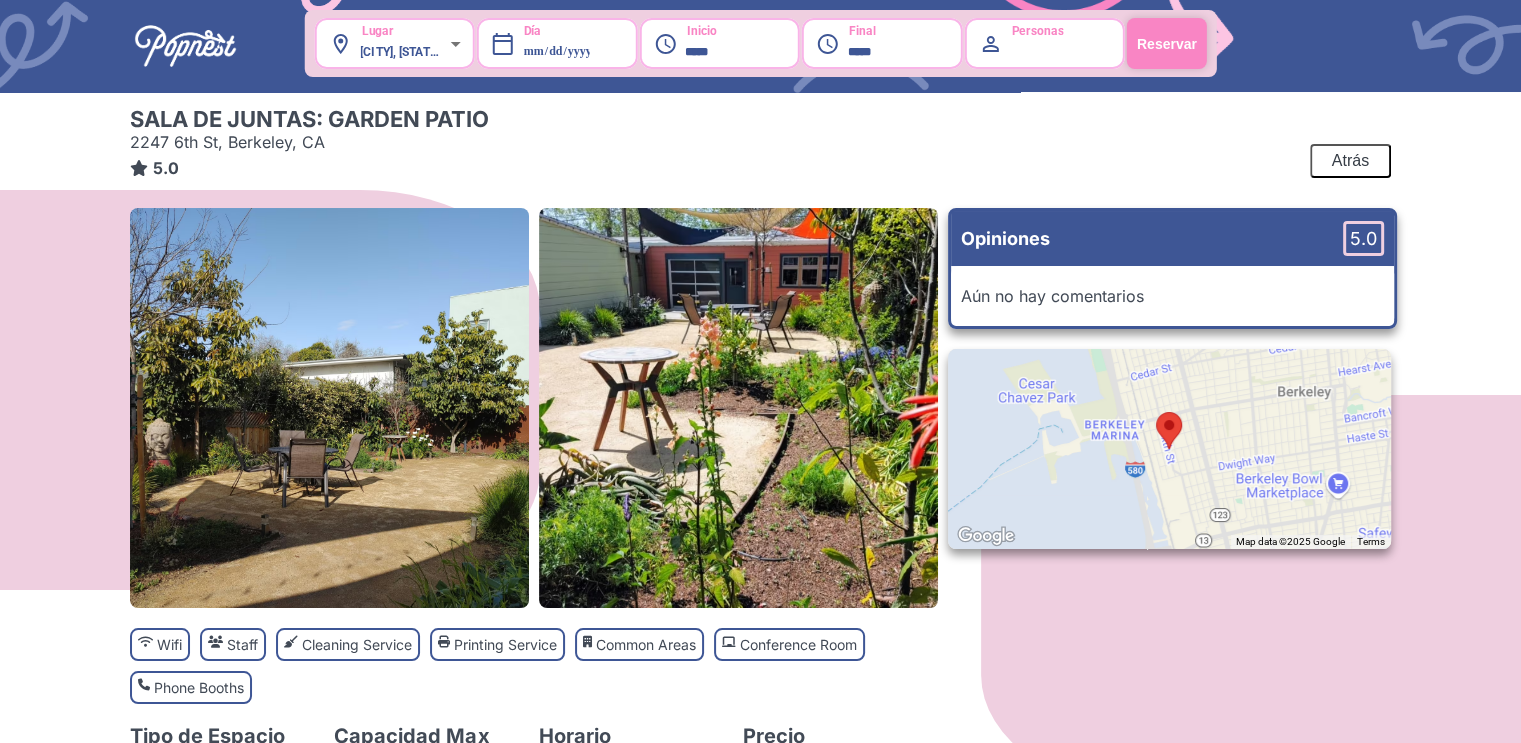 click on "Atrás" at bounding box center (1350, 161) 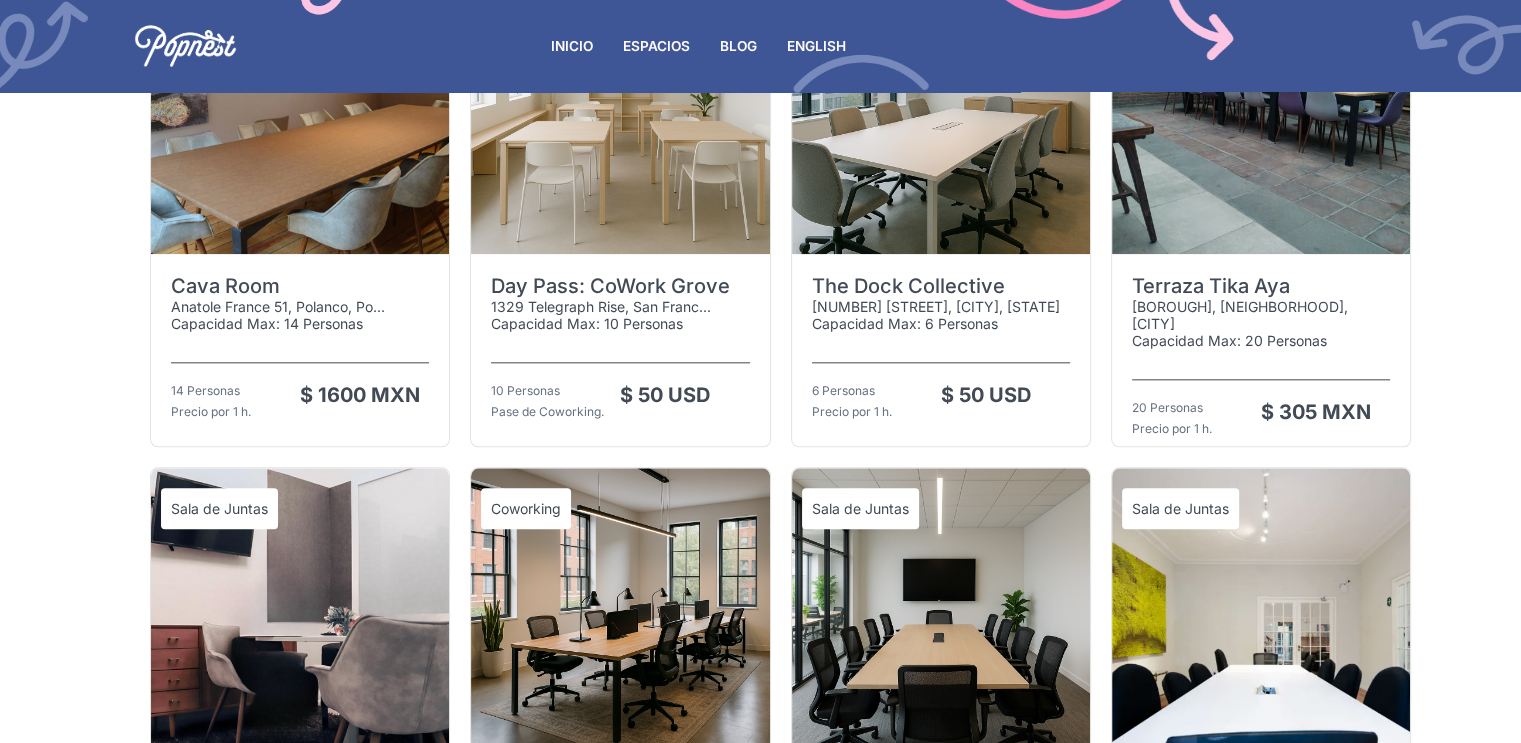 scroll, scrollTop: 2174, scrollLeft: 0, axis: vertical 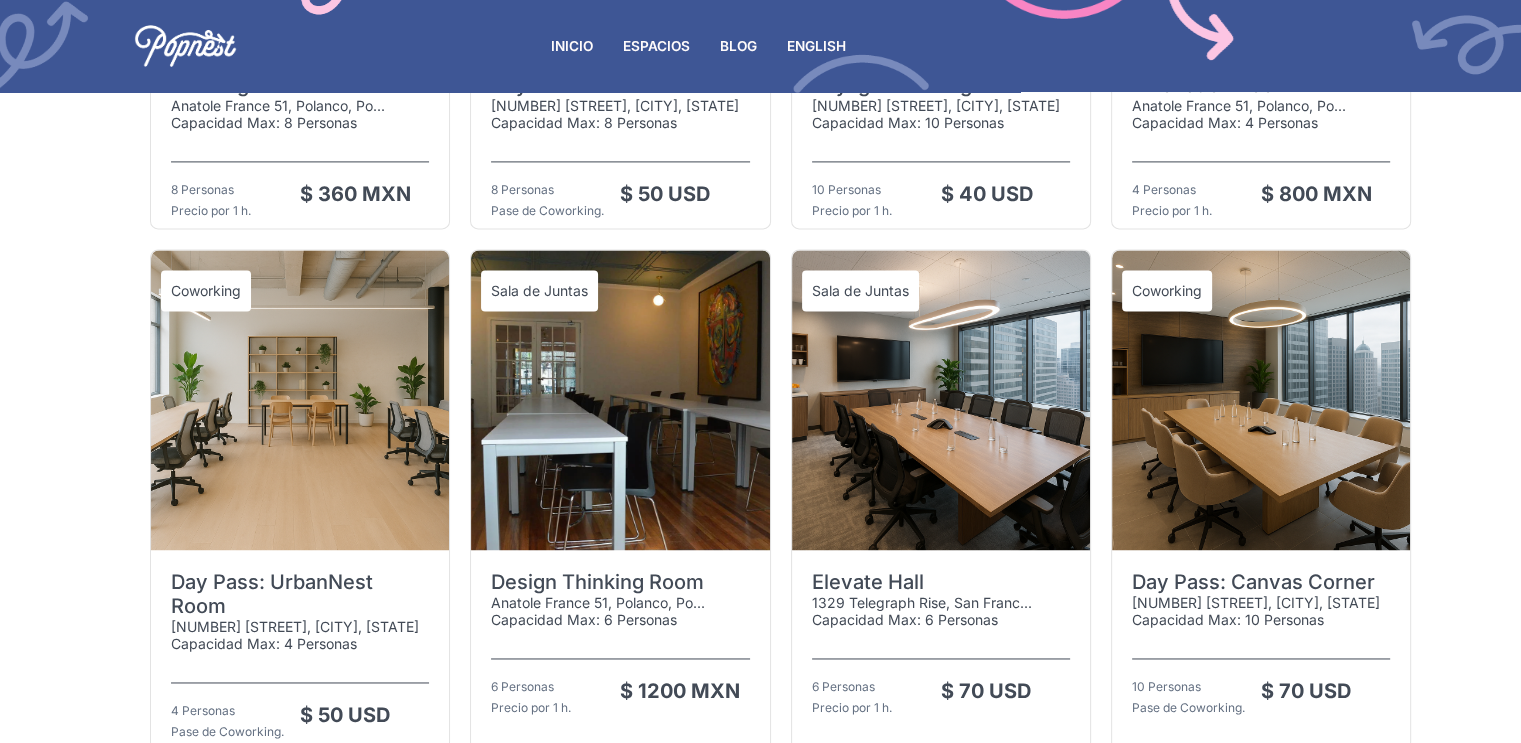 click at bounding box center [941, 400] 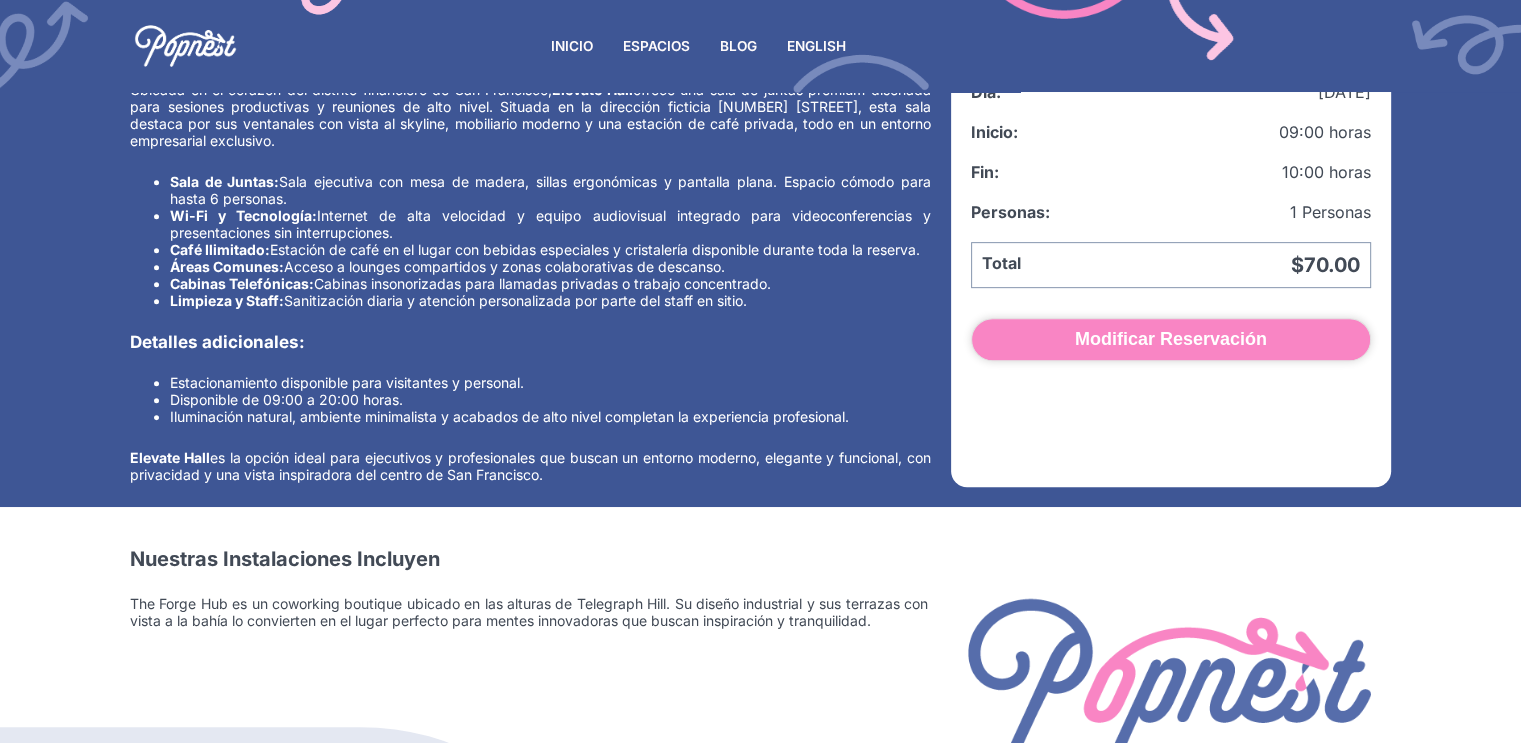 scroll, scrollTop: 854, scrollLeft: 0, axis: vertical 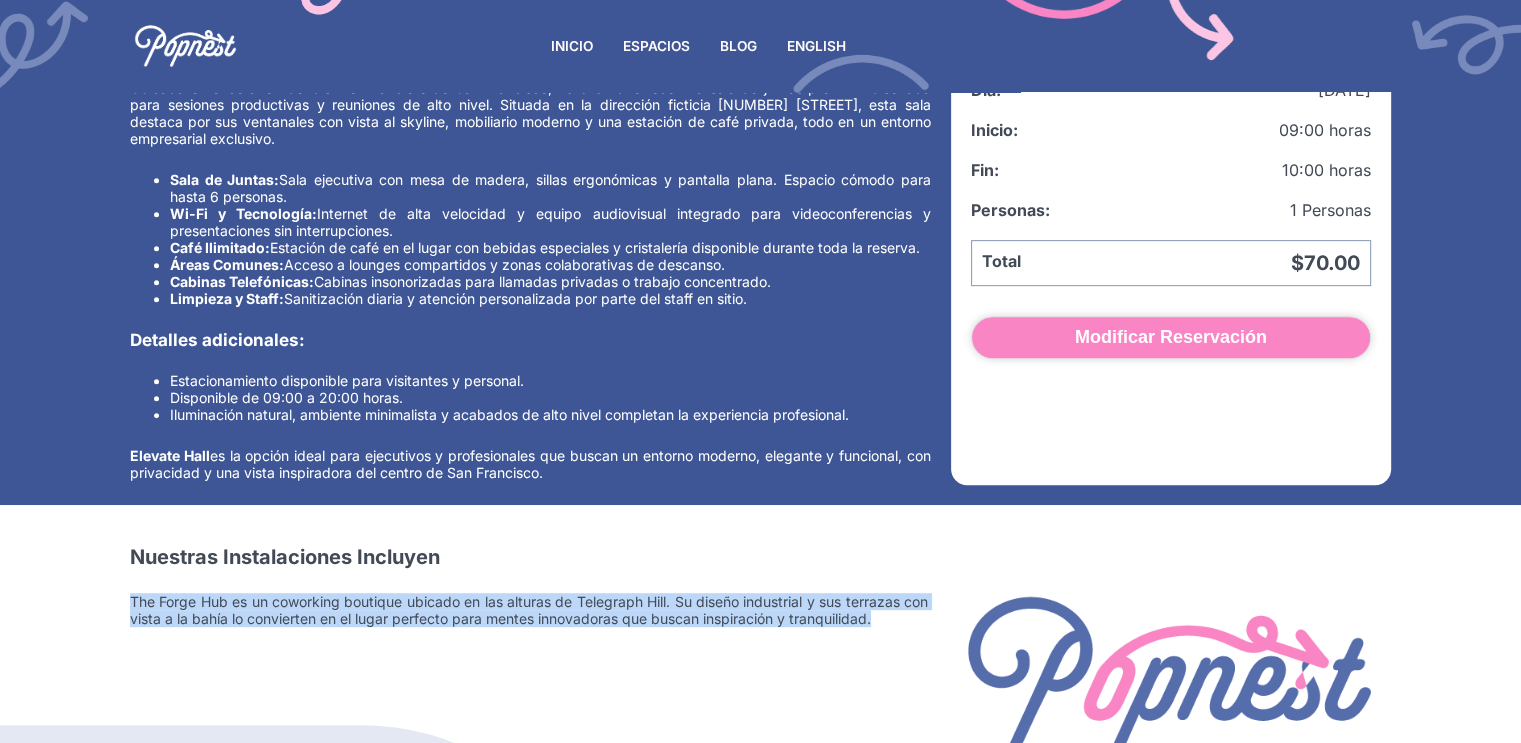 drag, startPoint x: 130, startPoint y: 587, endPoint x: 924, endPoint y: 616, distance: 794.5294 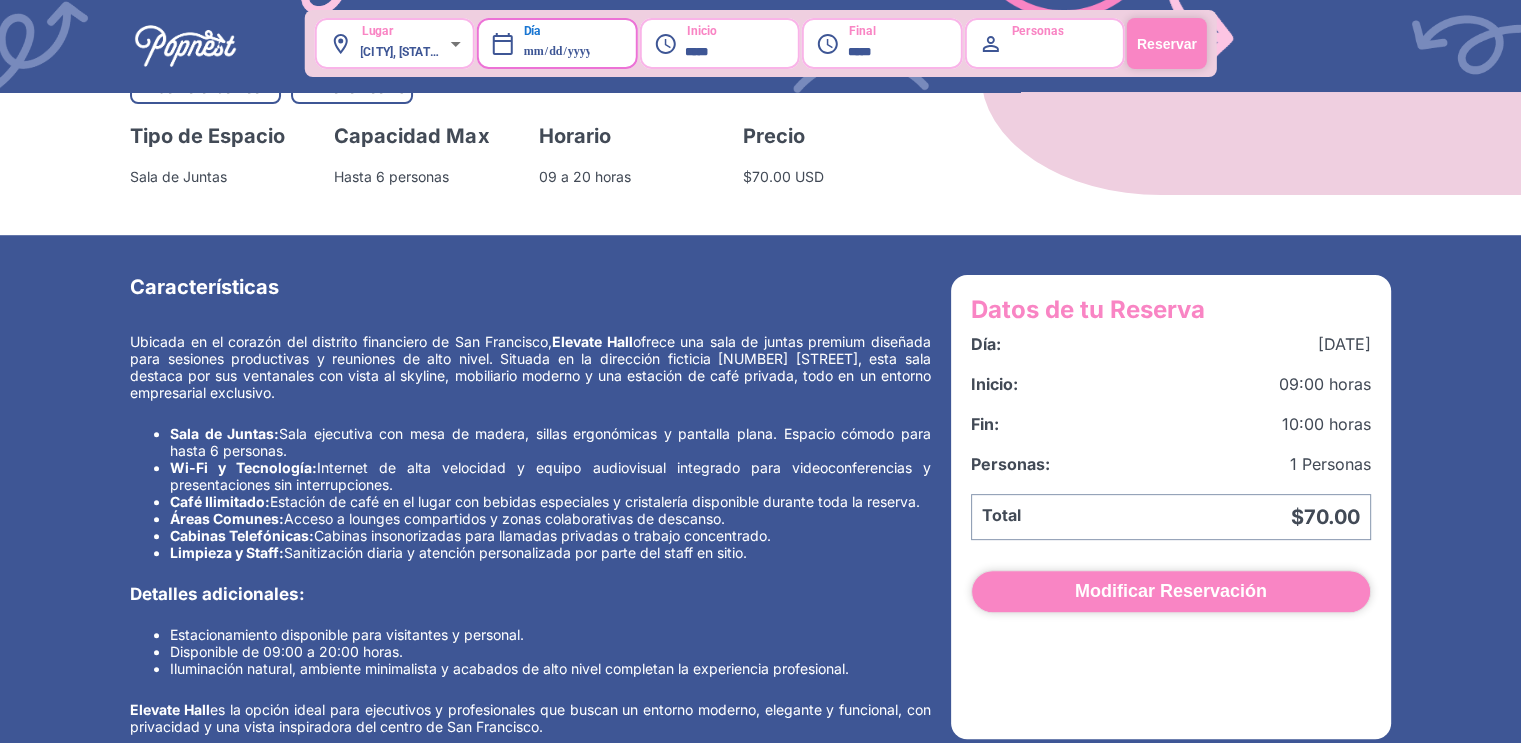 scroll, scrollTop: 539, scrollLeft: 0, axis: vertical 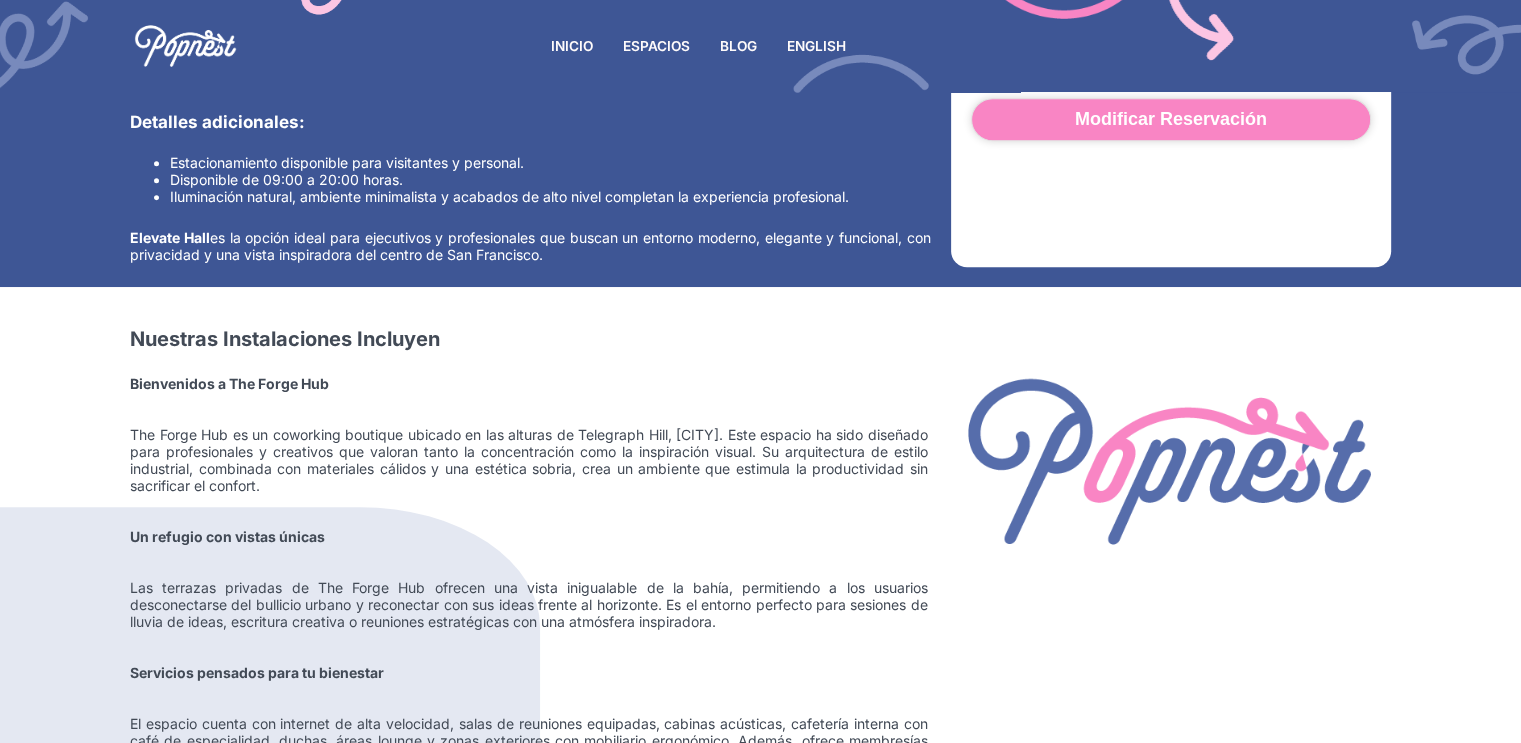 click on "INICIO" at bounding box center [572, 46] 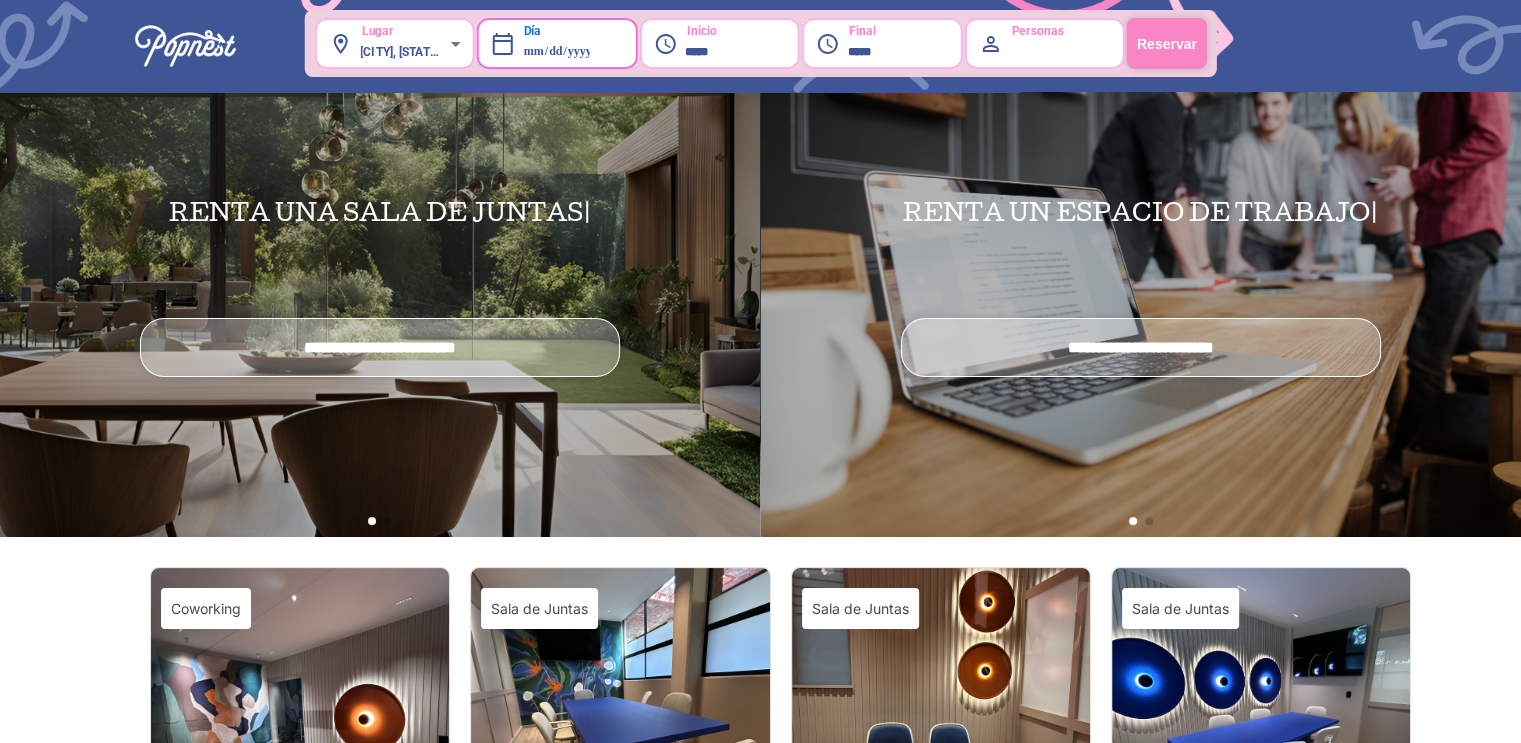 scroll, scrollTop: 0, scrollLeft: 0, axis: both 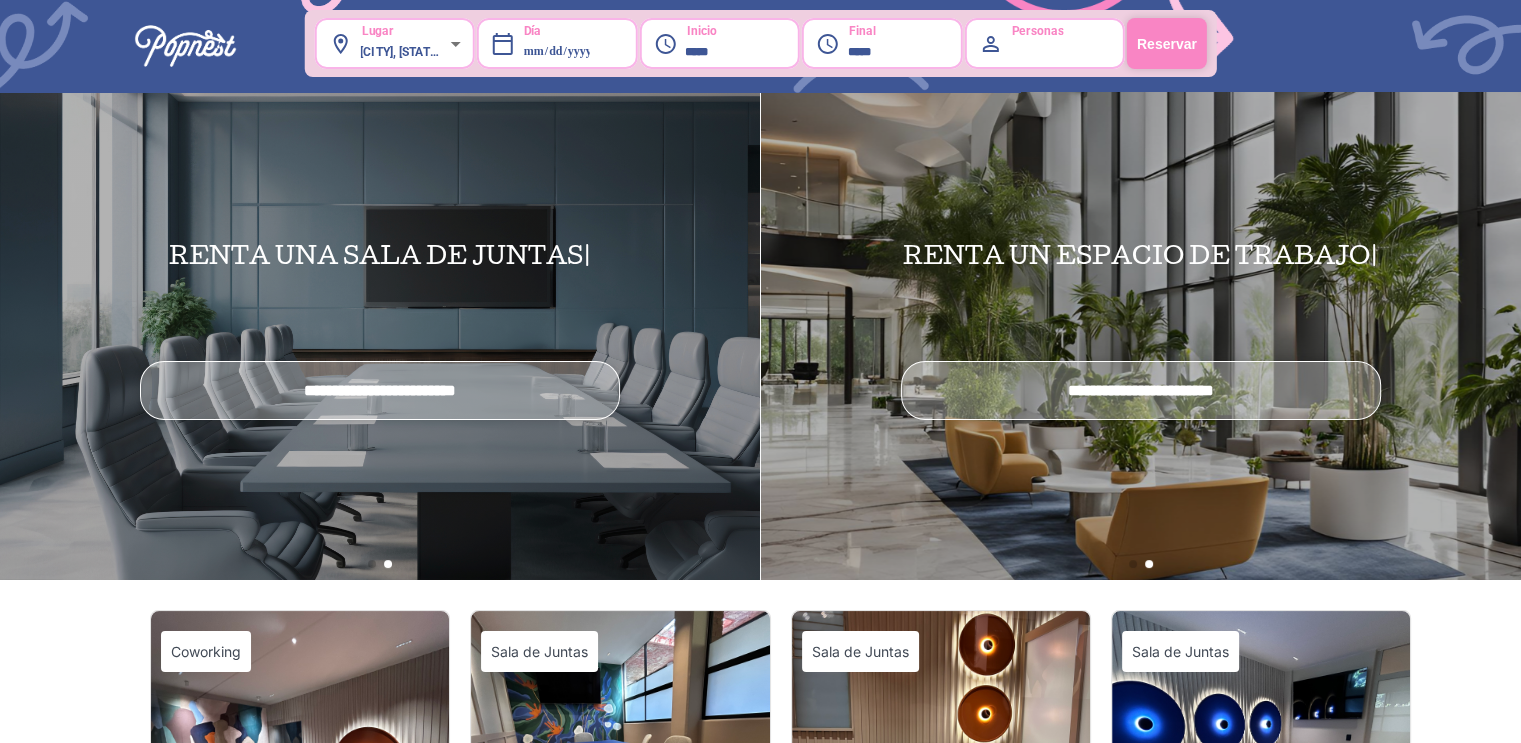 click on "Login" at bounding box center [1182, 46] 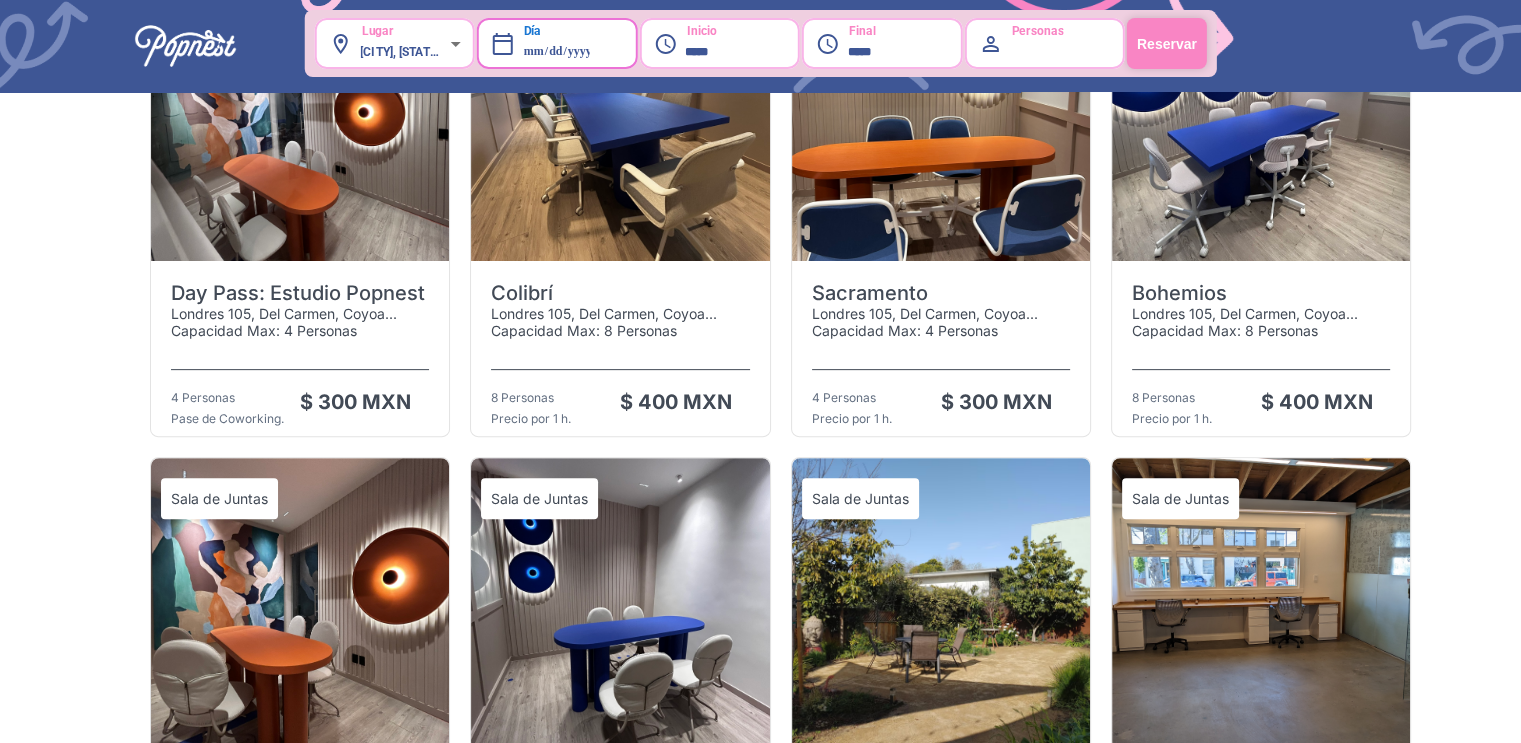 scroll, scrollTop: 0, scrollLeft: 0, axis: both 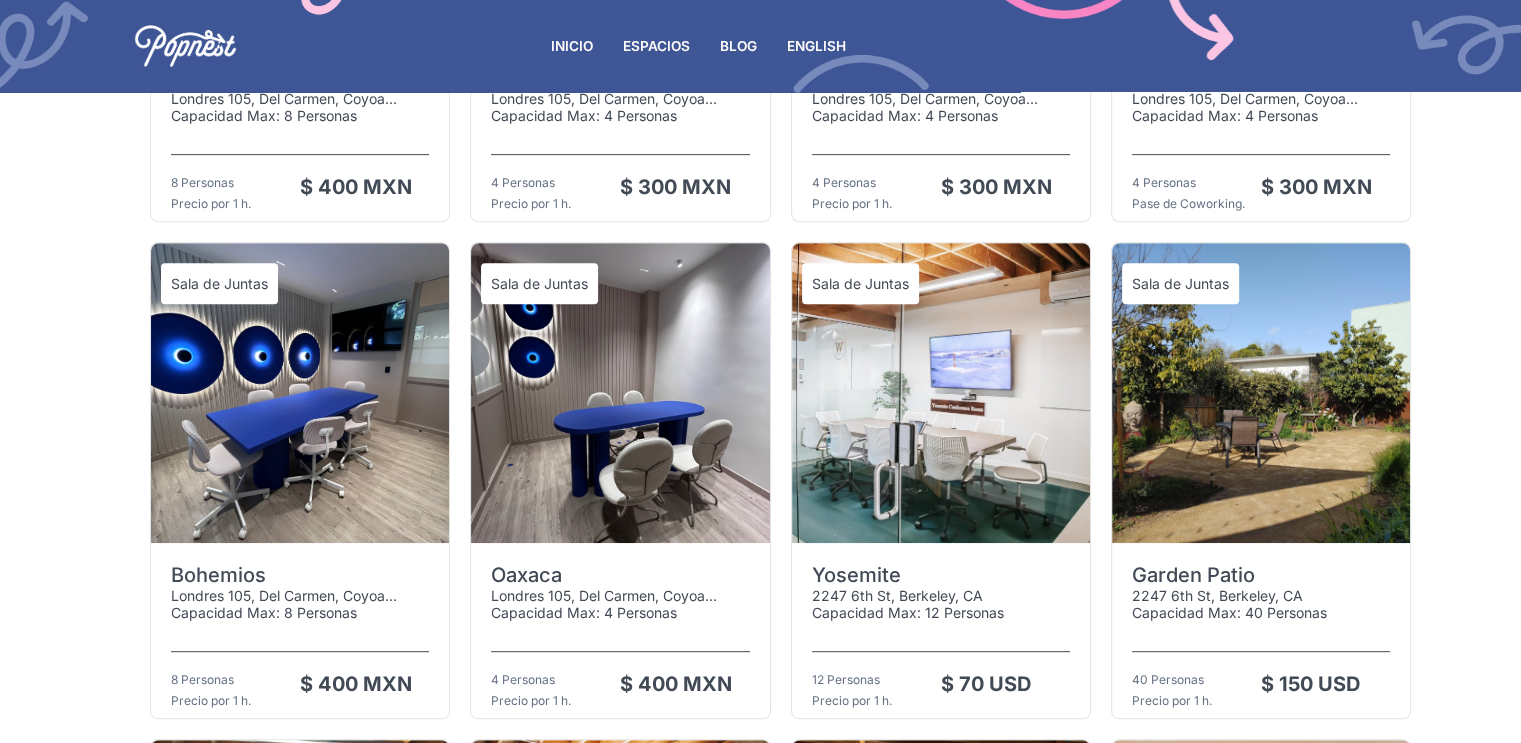 click at bounding box center (941, 393) 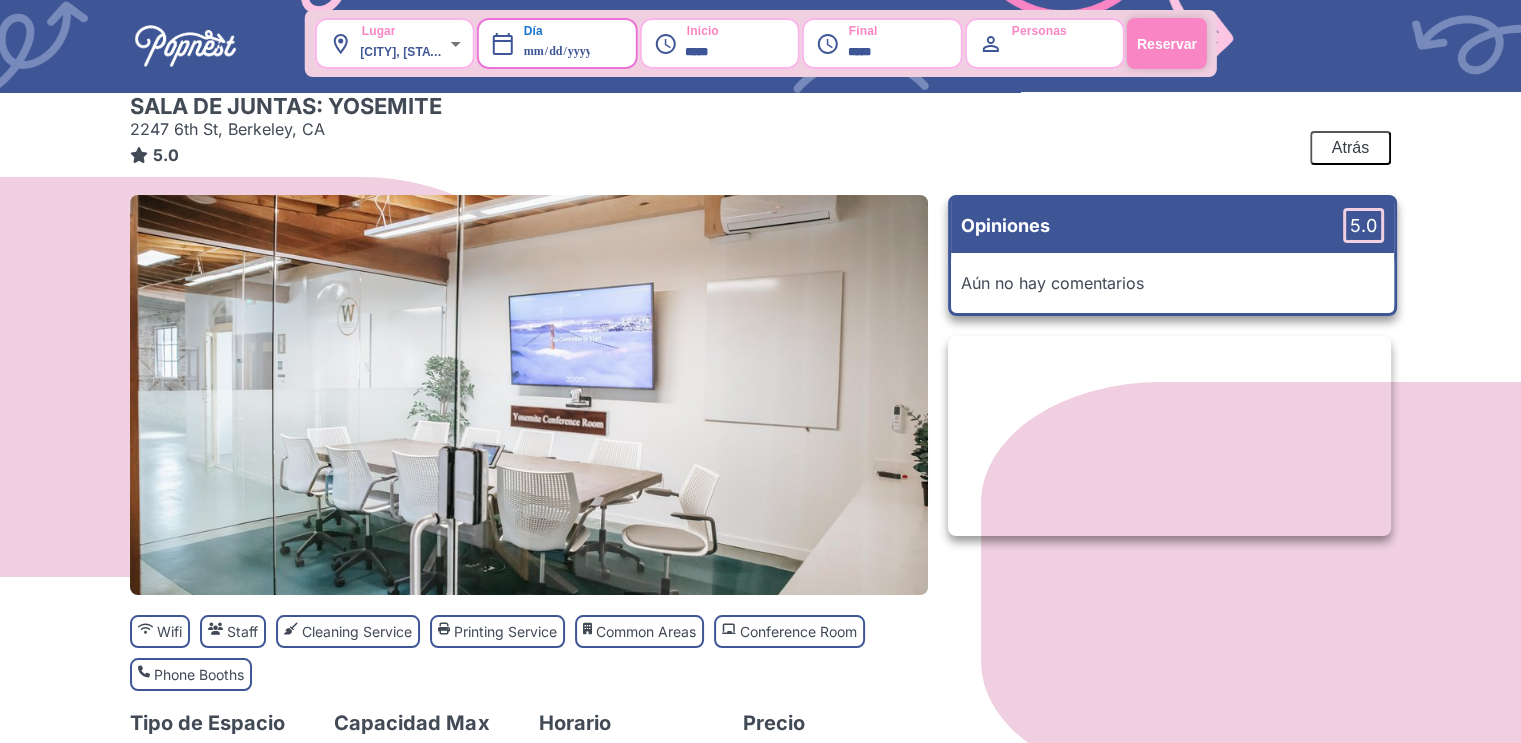 scroll, scrollTop: 0, scrollLeft: 0, axis: both 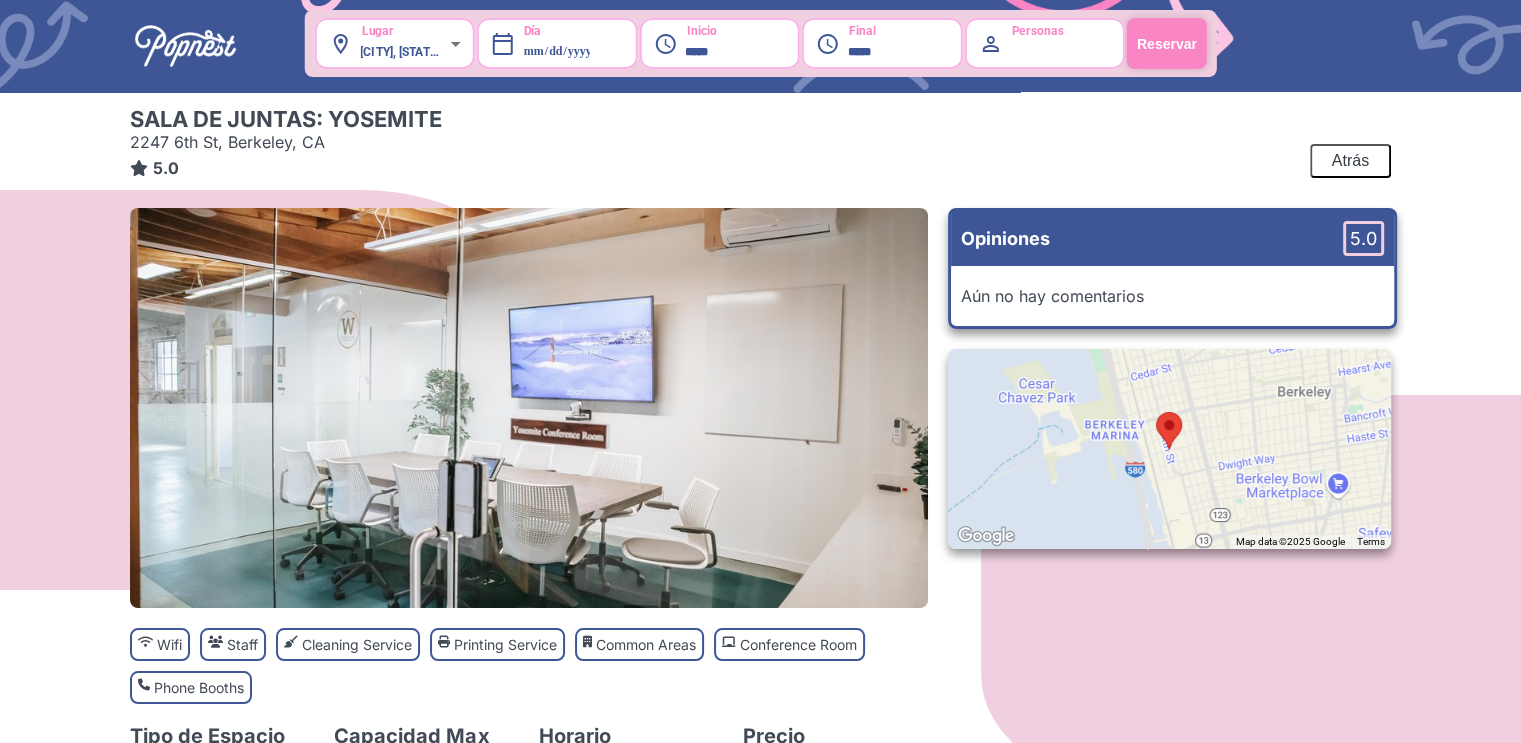 click on "Atrás" at bounding box center [1350, 161] 